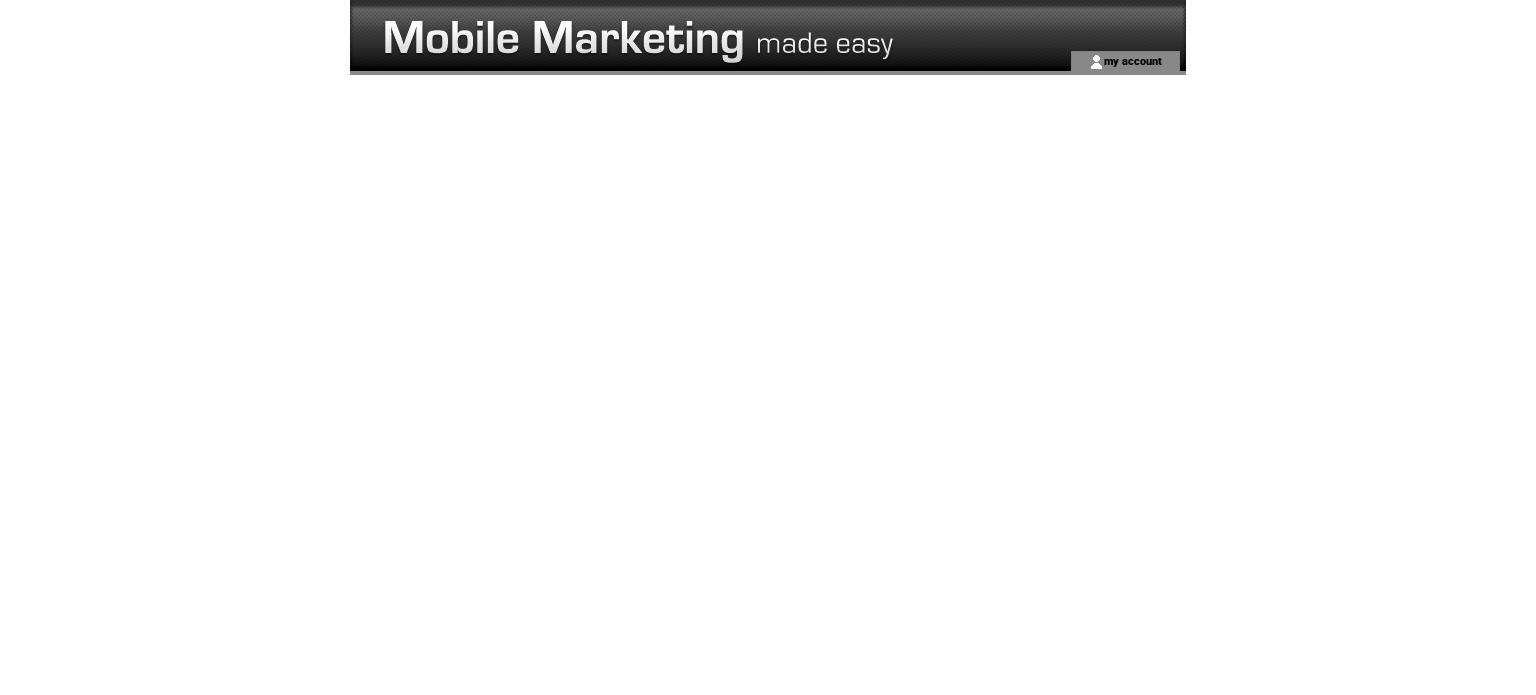 scroll, scrollTop: 0, scrollLeft: 0, axis: both 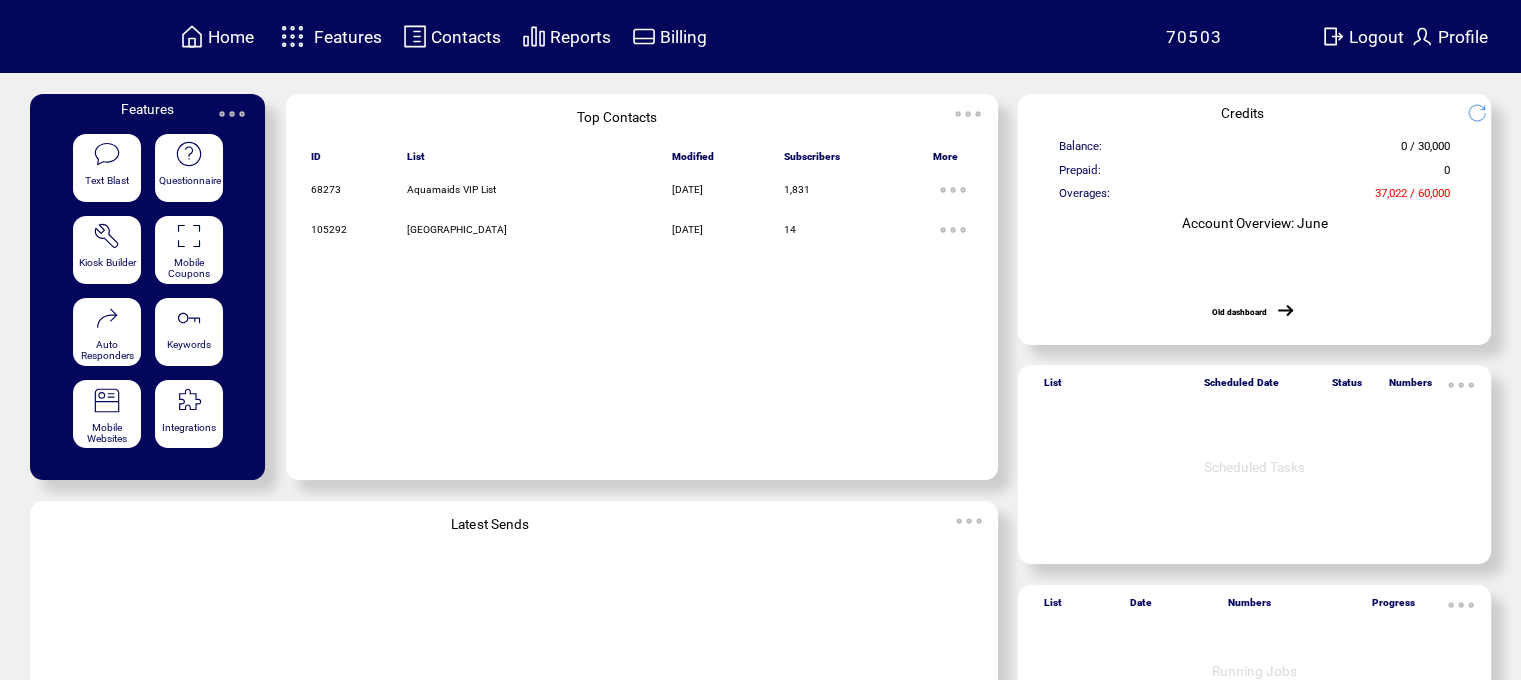 click at bounding box center [292, 36] 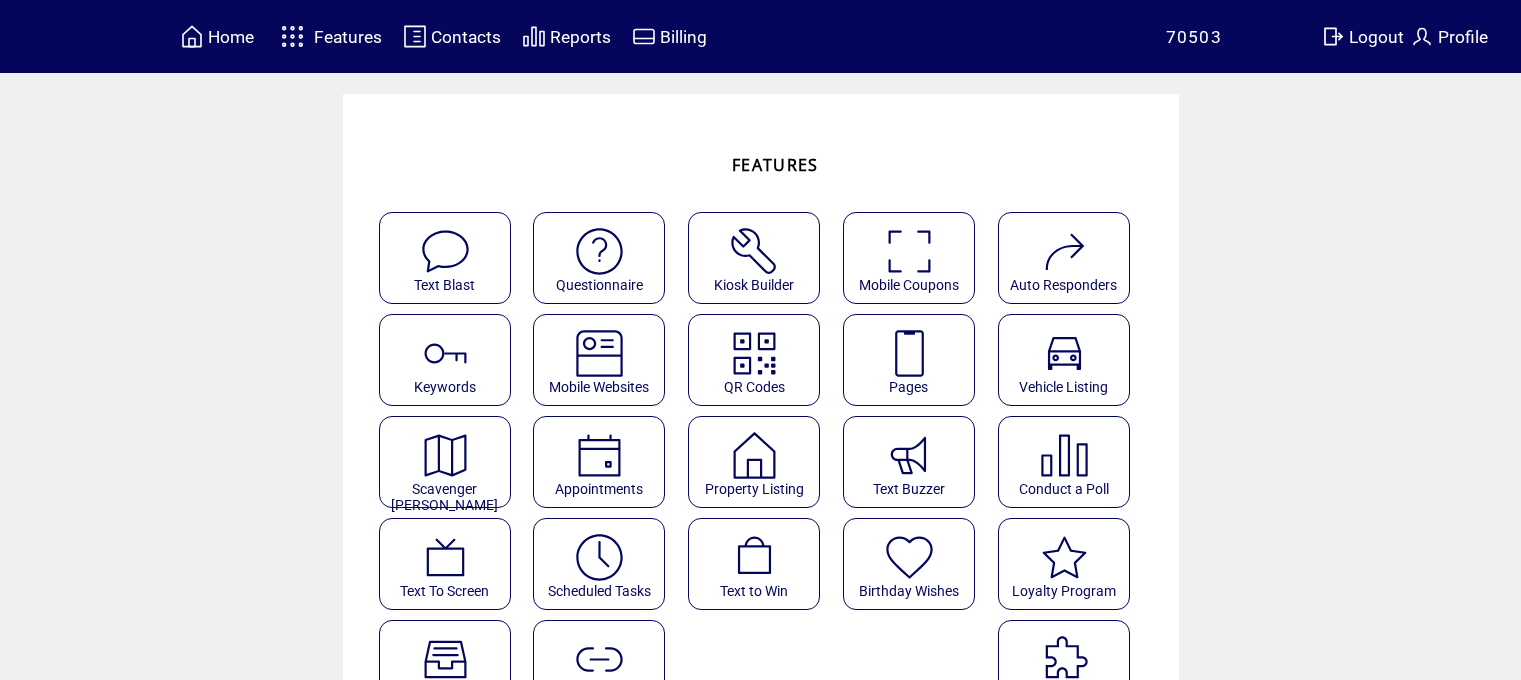 scroll, scrollTop: 0, scrollLeft: 0, axis: both 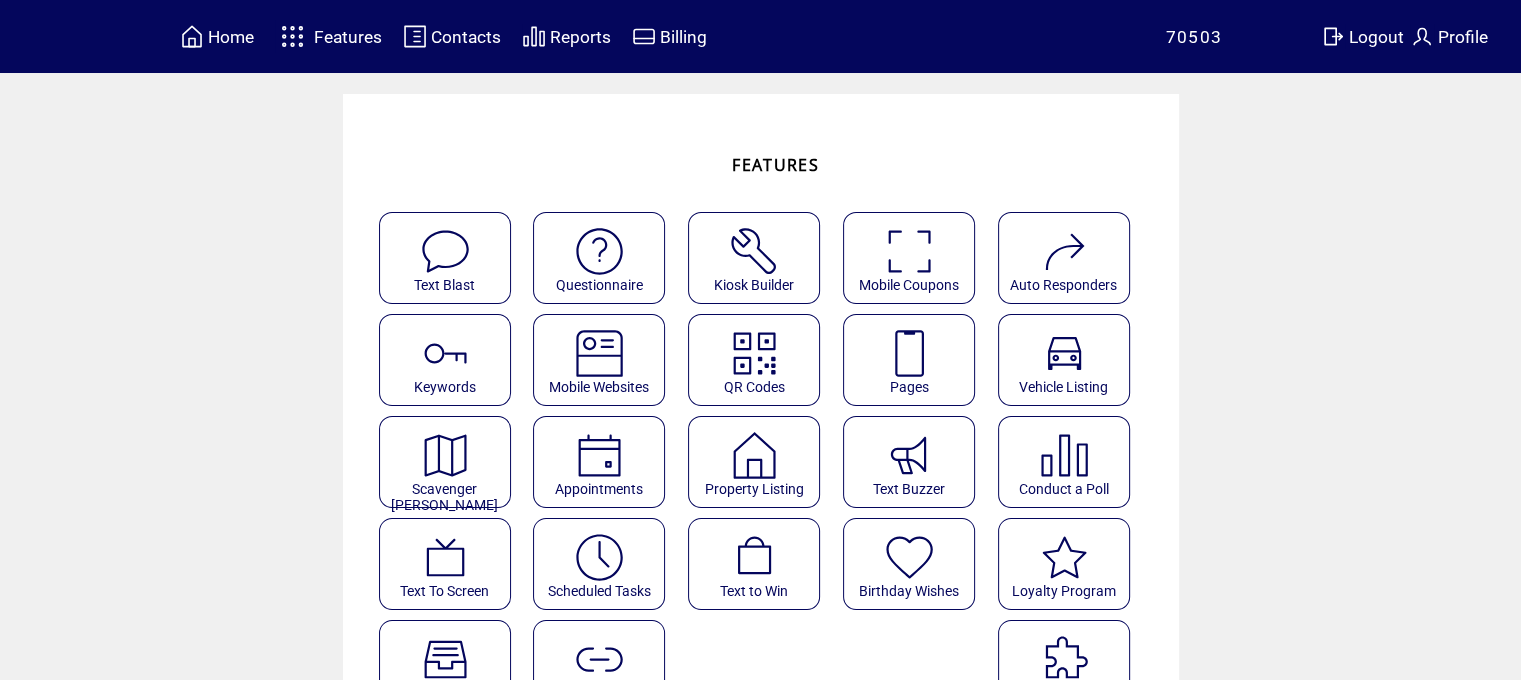 click at bounding box center (445, 251) 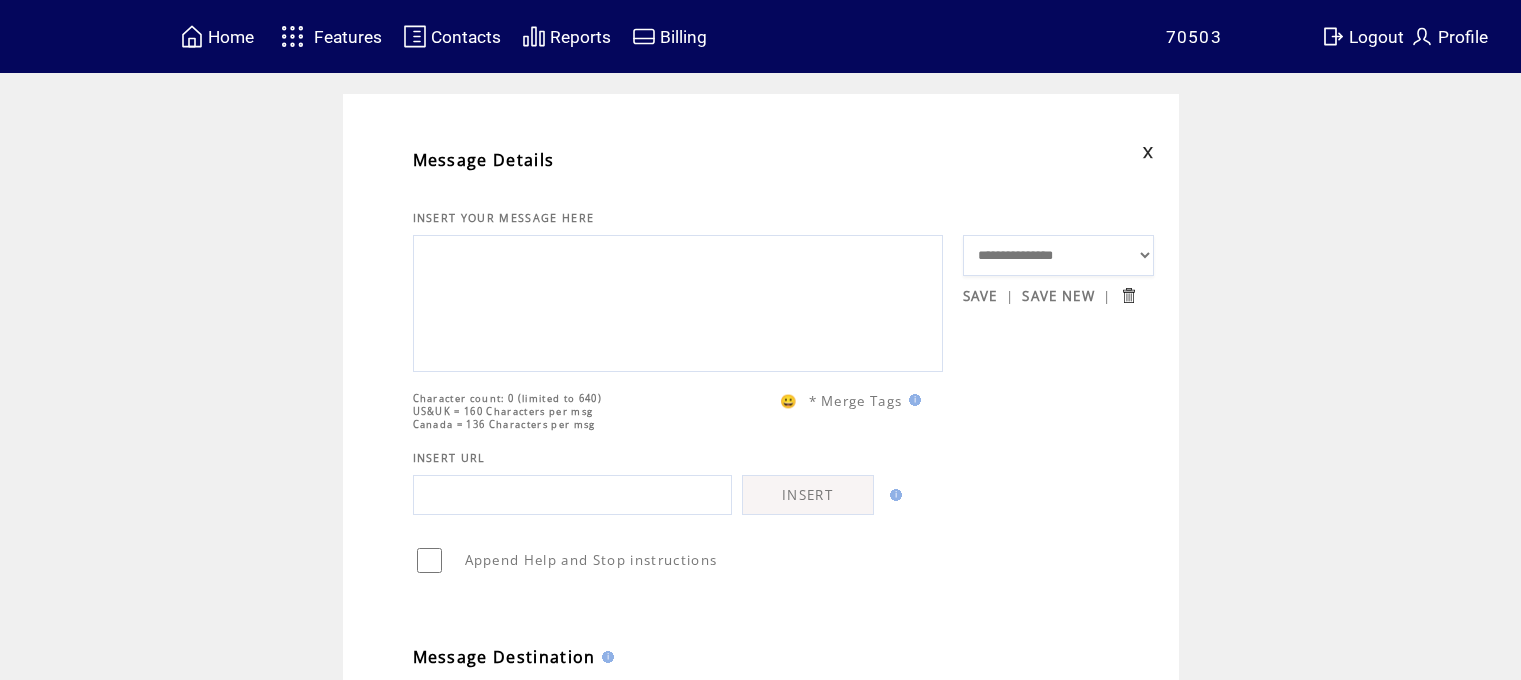 scroll, scrollTop: 0, scrollLeft: 0, axis: both 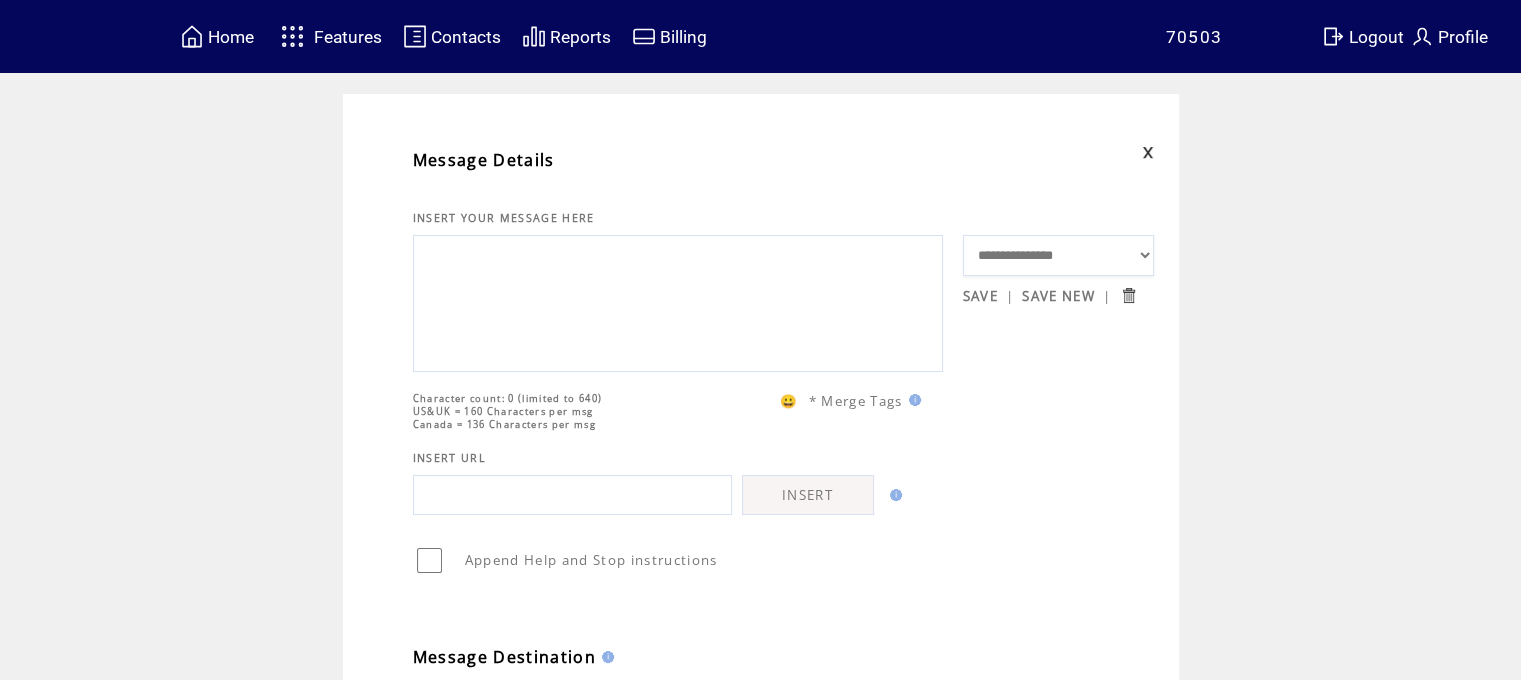 click on "**********" at bounding box center [1059, 256] 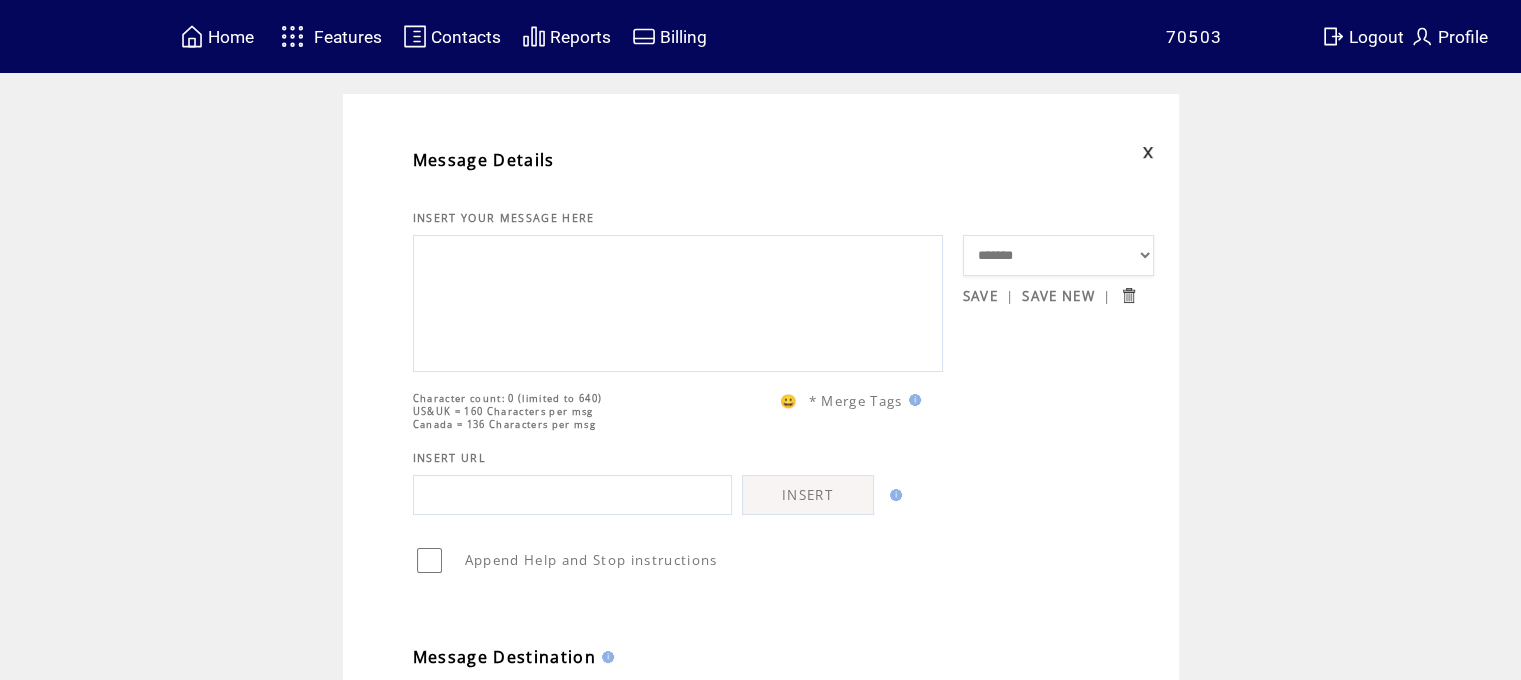 click on "**********" at bounding box center [1059, 256] 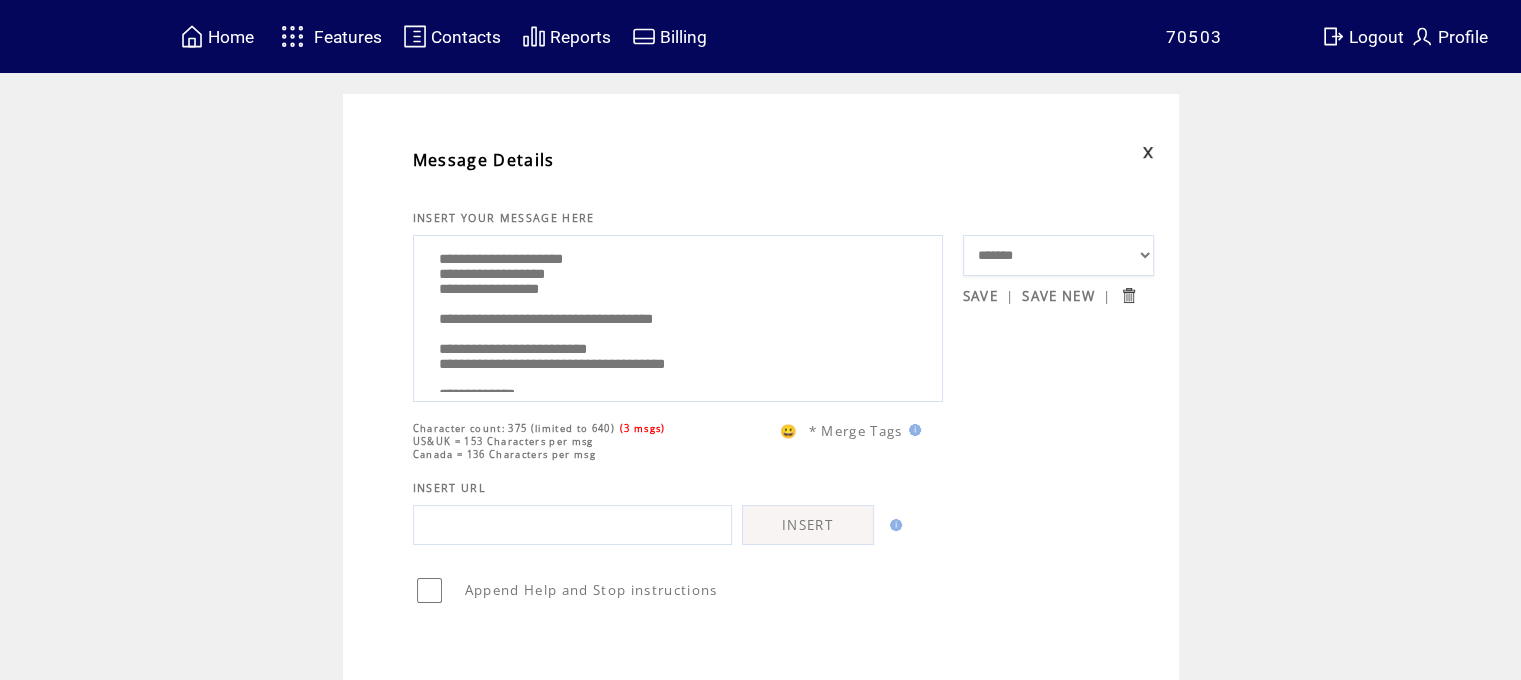 scroll, scrollTop: 0, scrollLeft: 0, axis: both 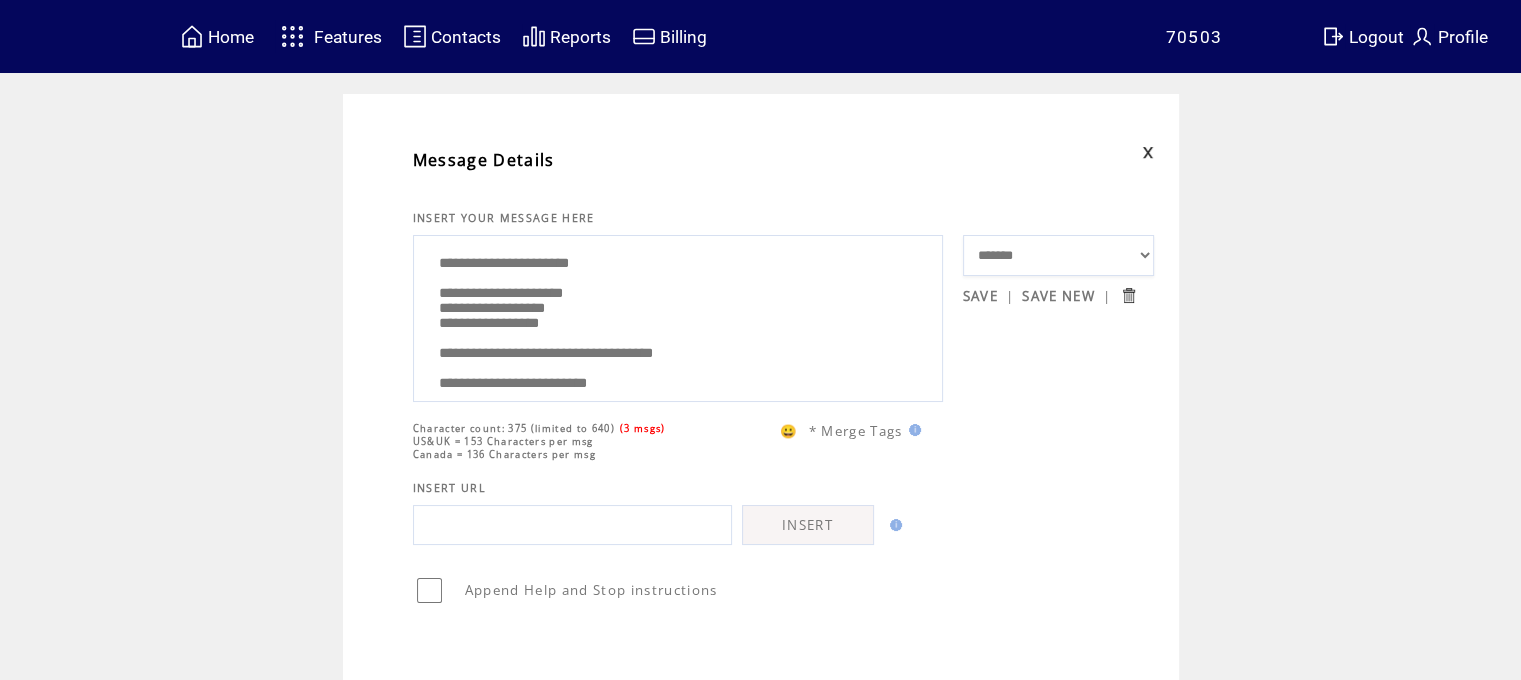 click on "**********" at bounding box center [678, 316] 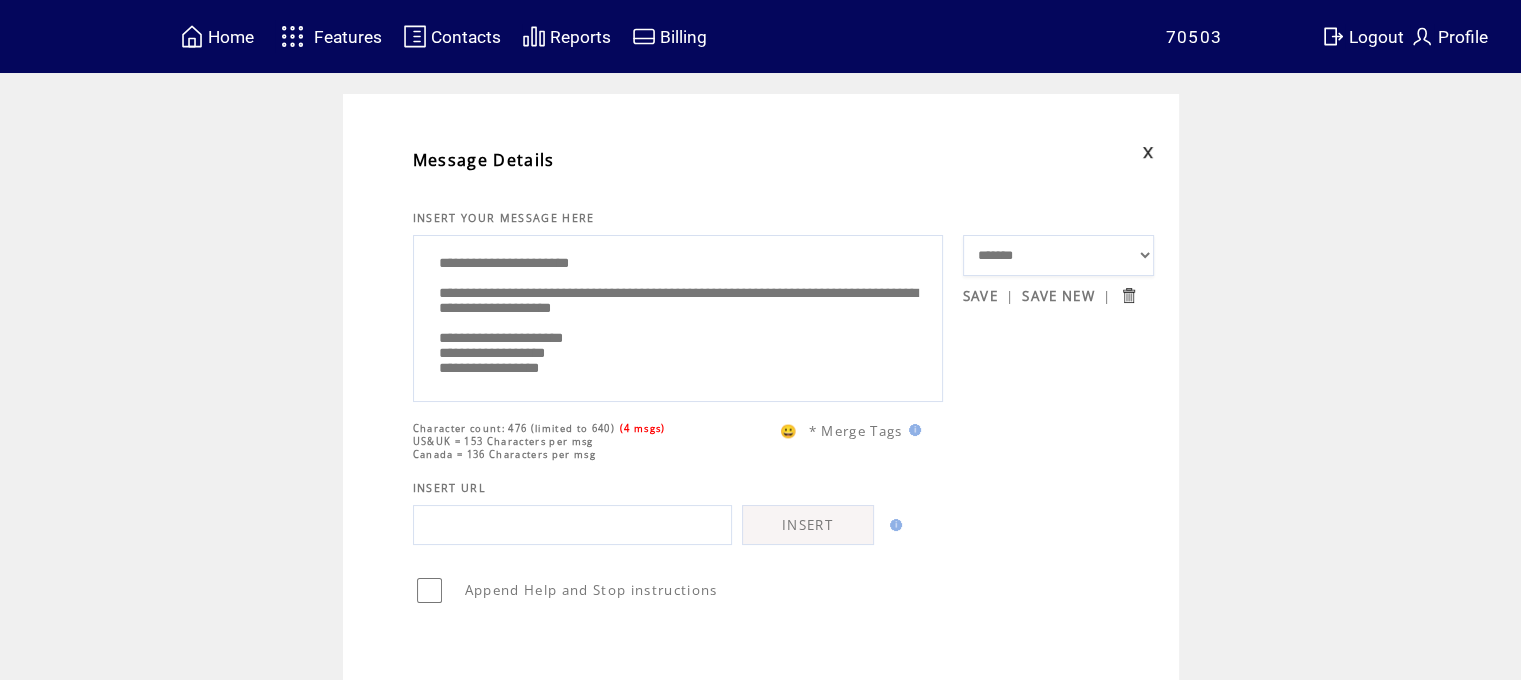 click on "**********" at bounding box center [678, 316] 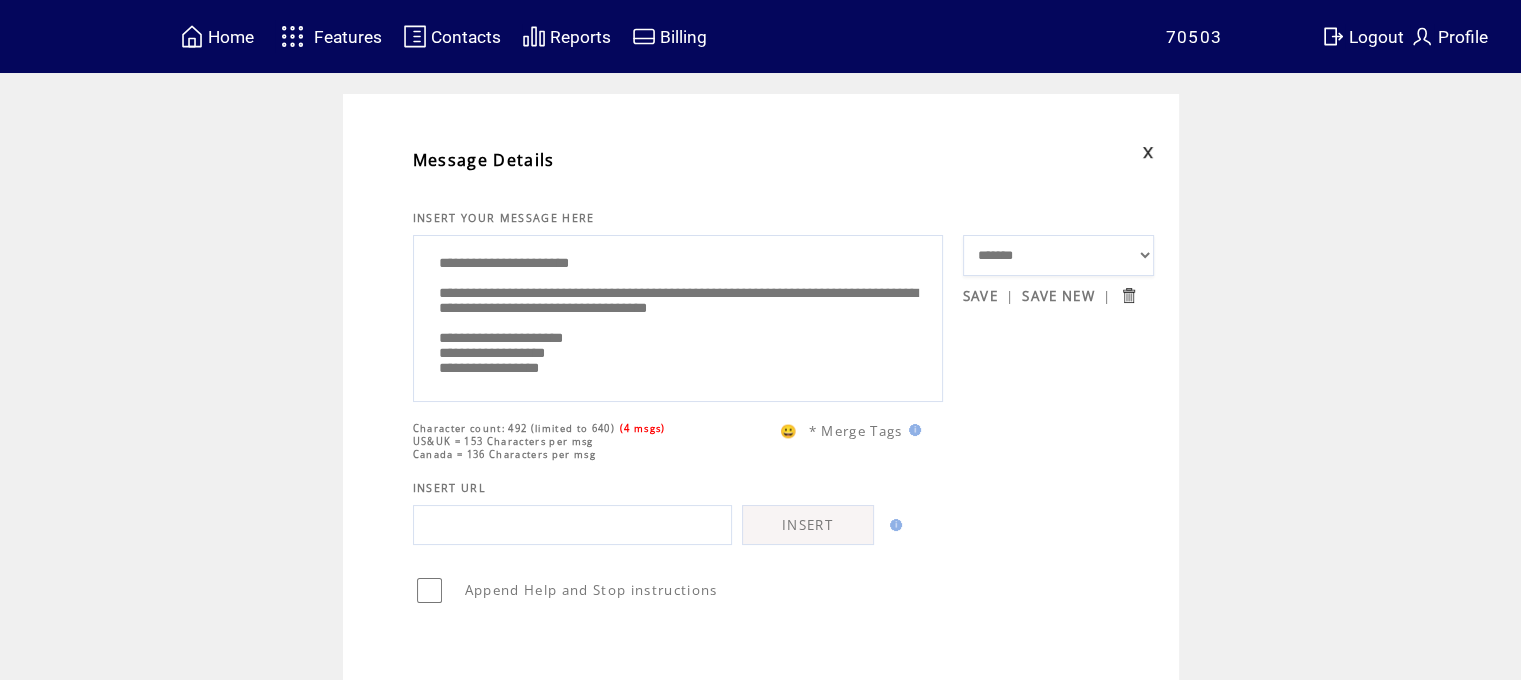 click on "**********" at bounding box center [678, 316] 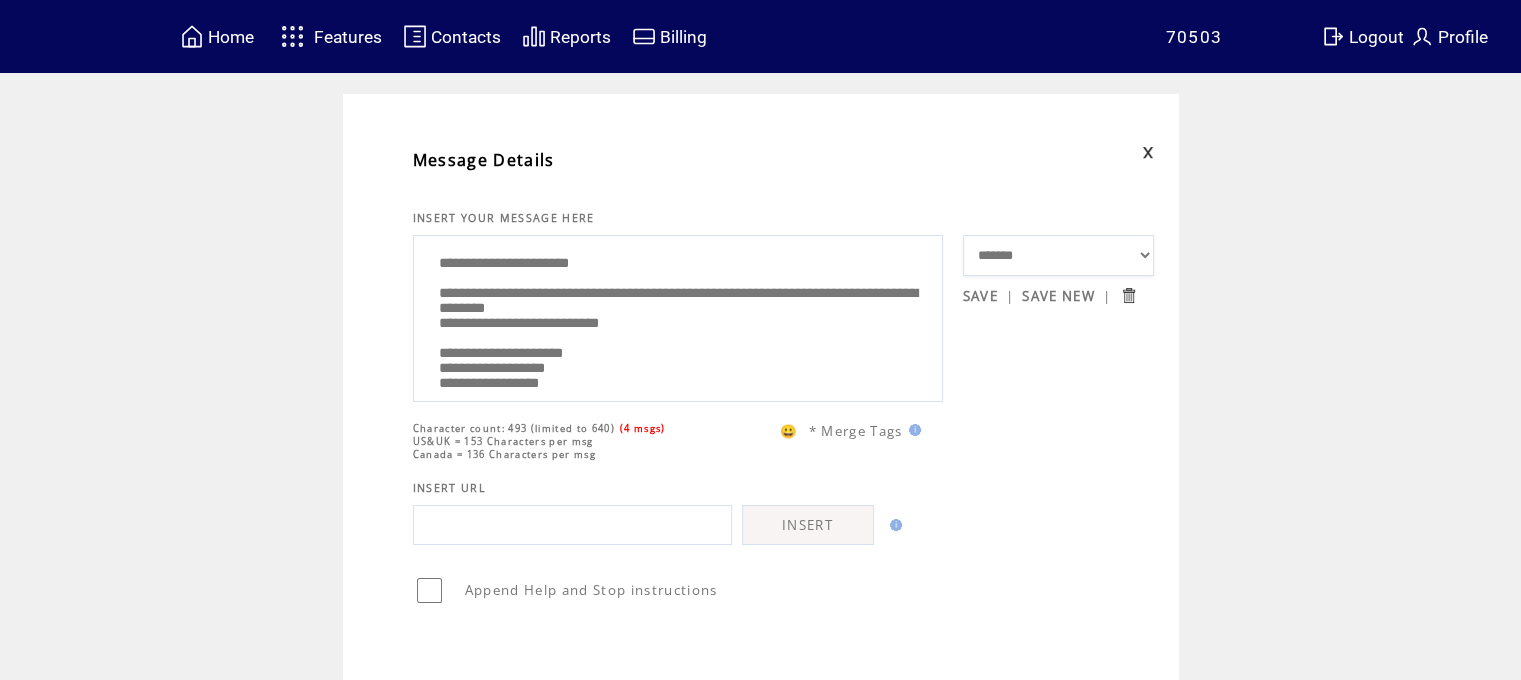 click on "**********" at bounding box center [678, 316] 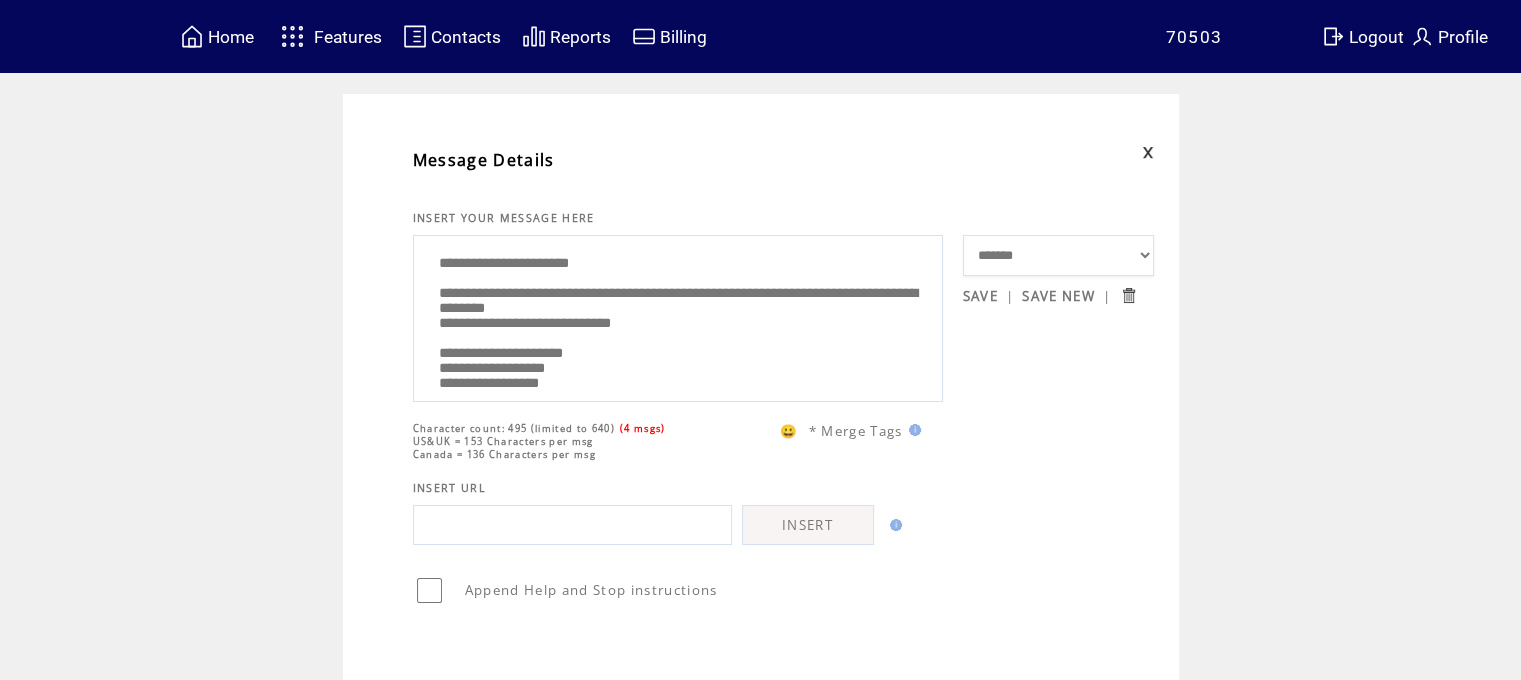 type on "**********" 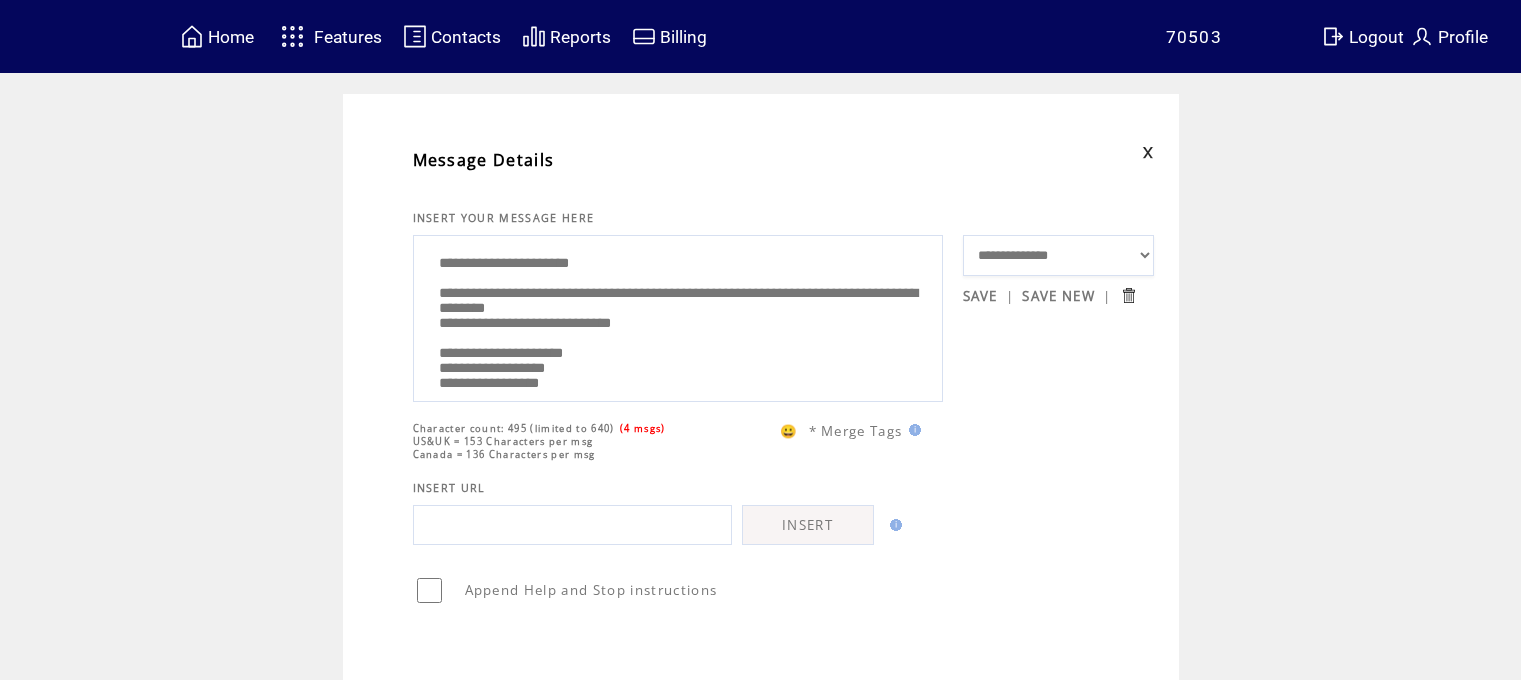 scroll, scrollTop: 0, scrollLeft: 0, axis: both 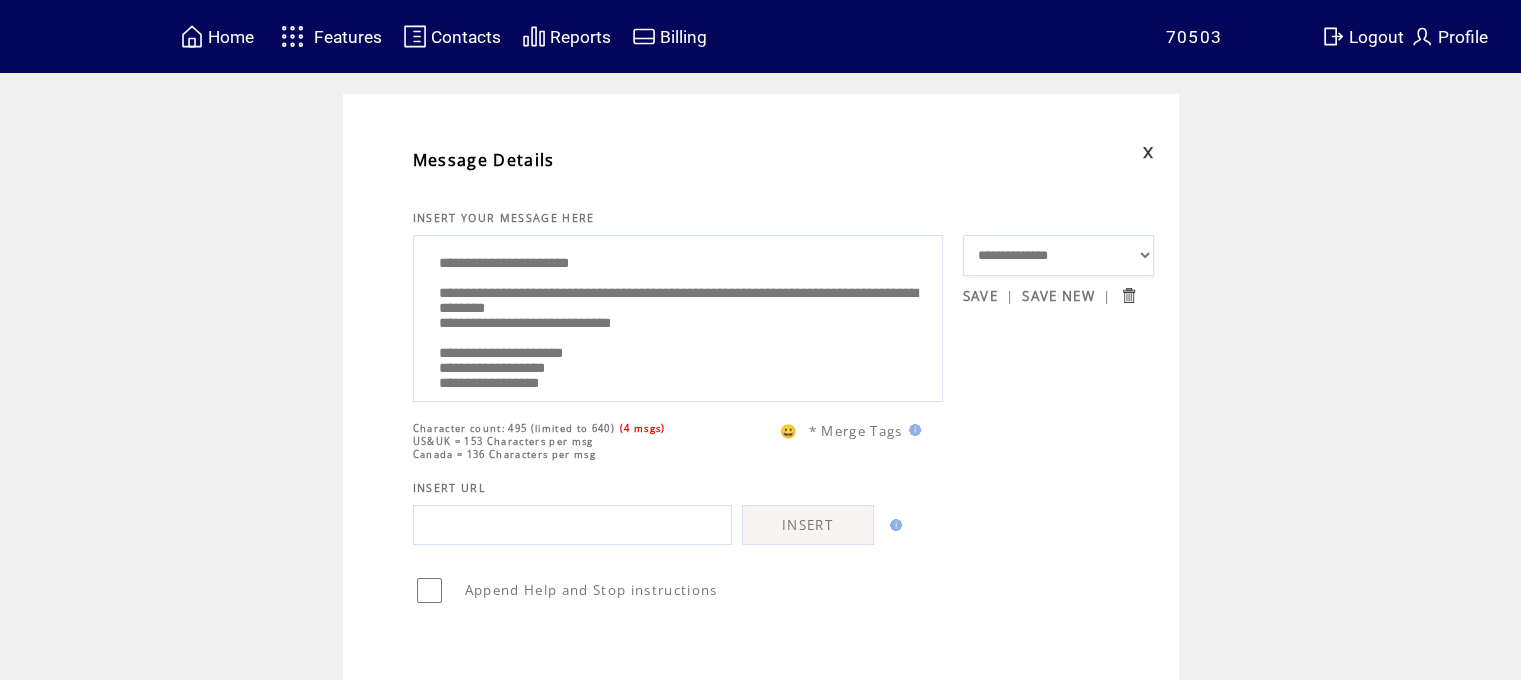 click on "**********" at bounding box center (678, 316) 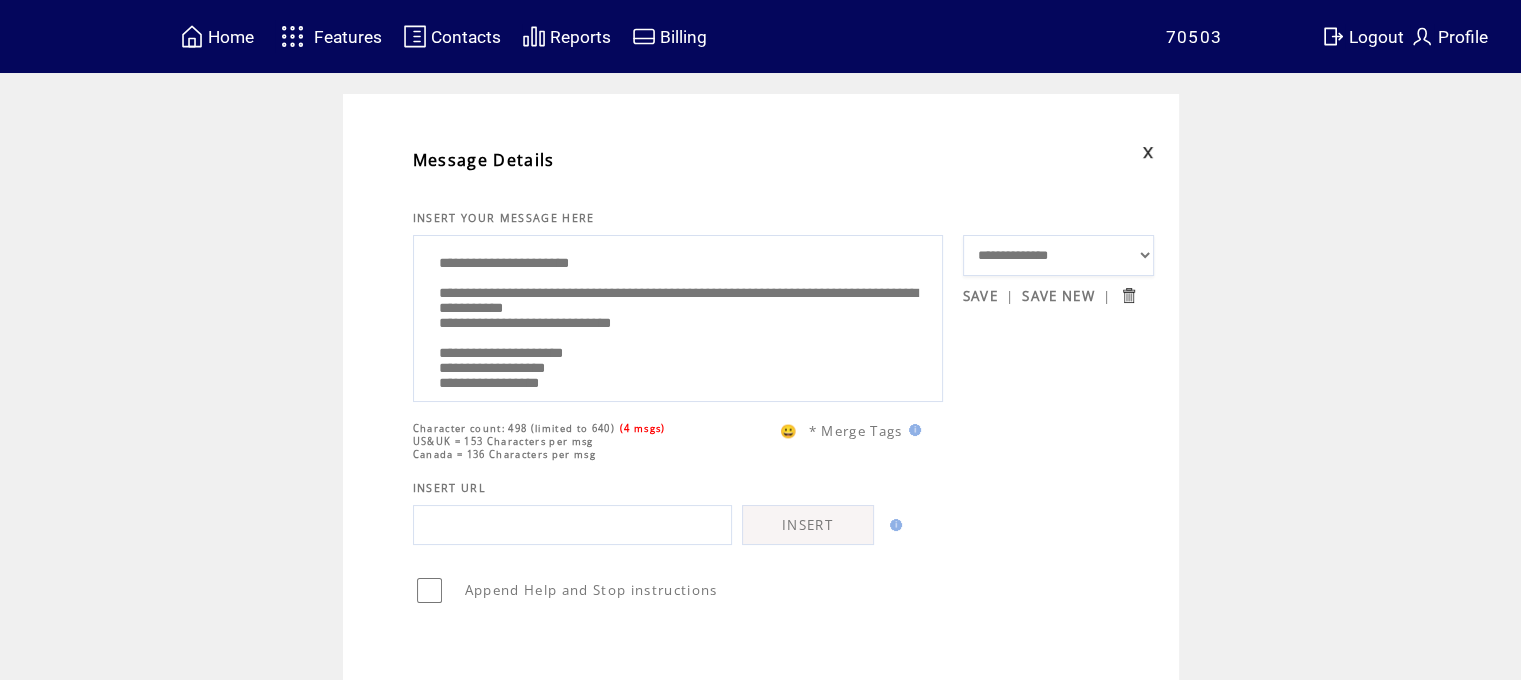 type on "**********" 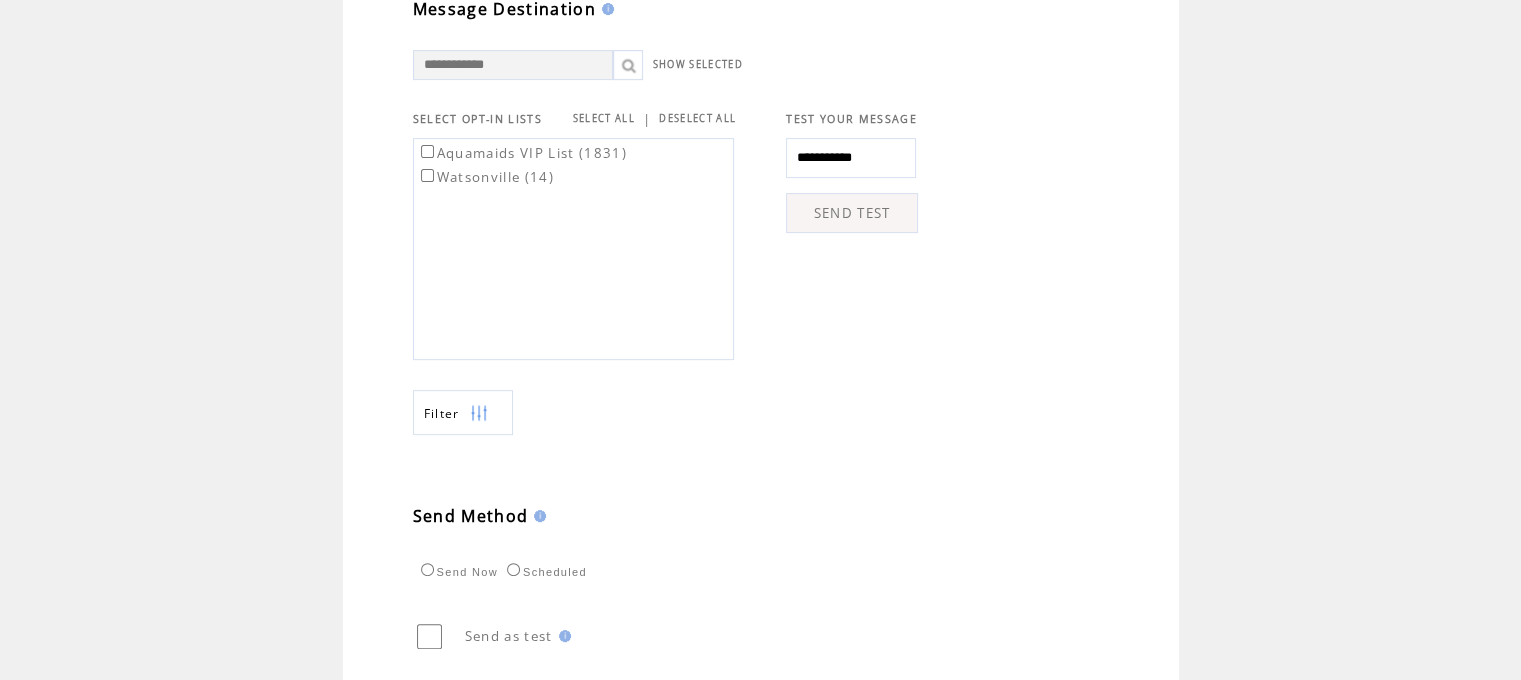 scroll, scrollTop: 405, scrollLeft: 0, axis: vertical 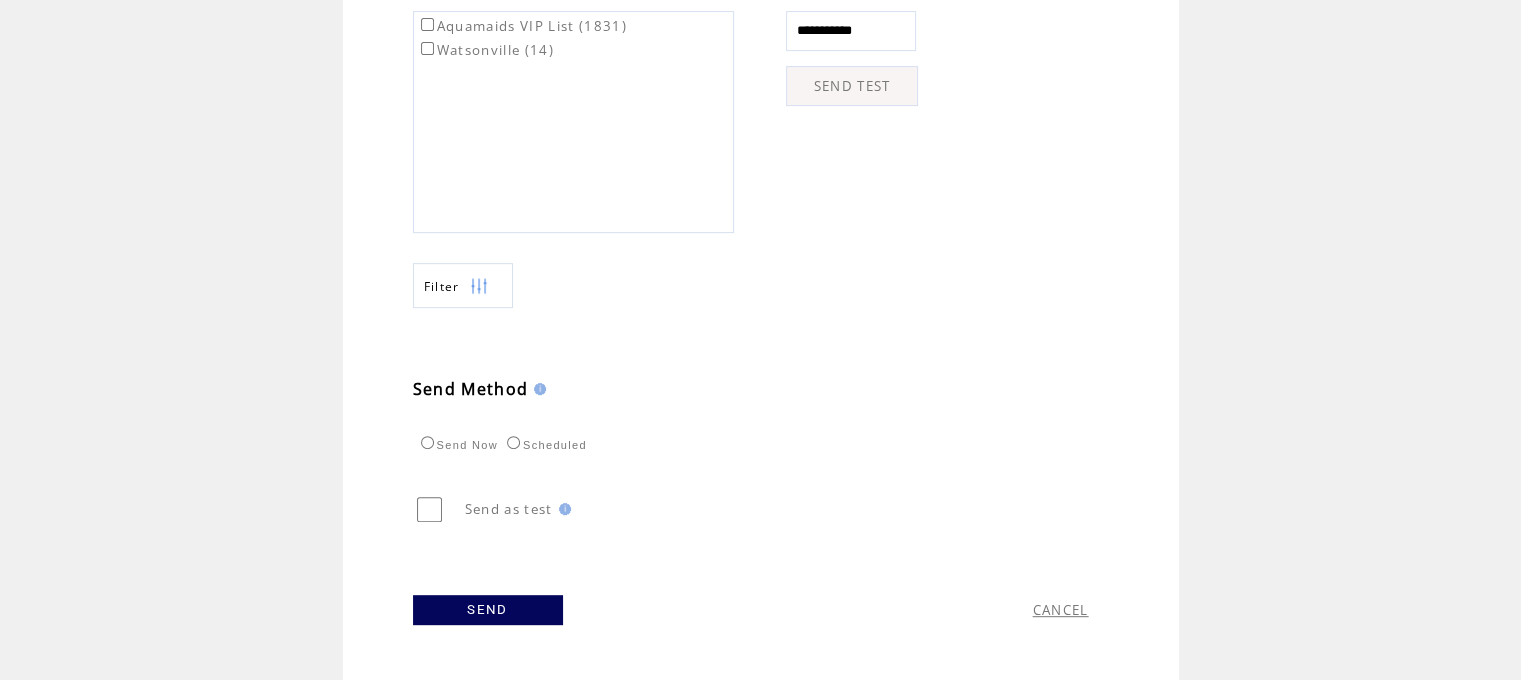 click on "SEND" at bounding box center (488, 610) 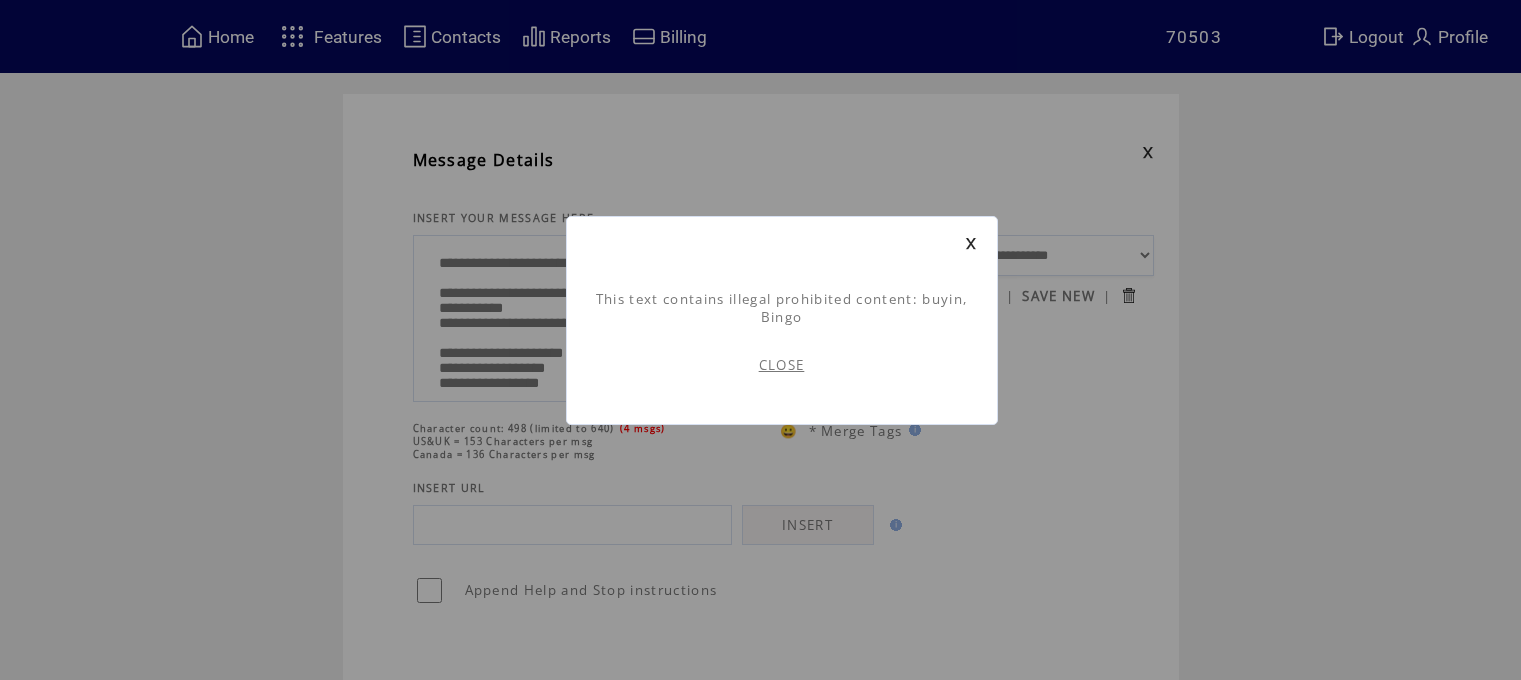 scroll, scrollTop: 0, scrollLeft: 0, axis: both 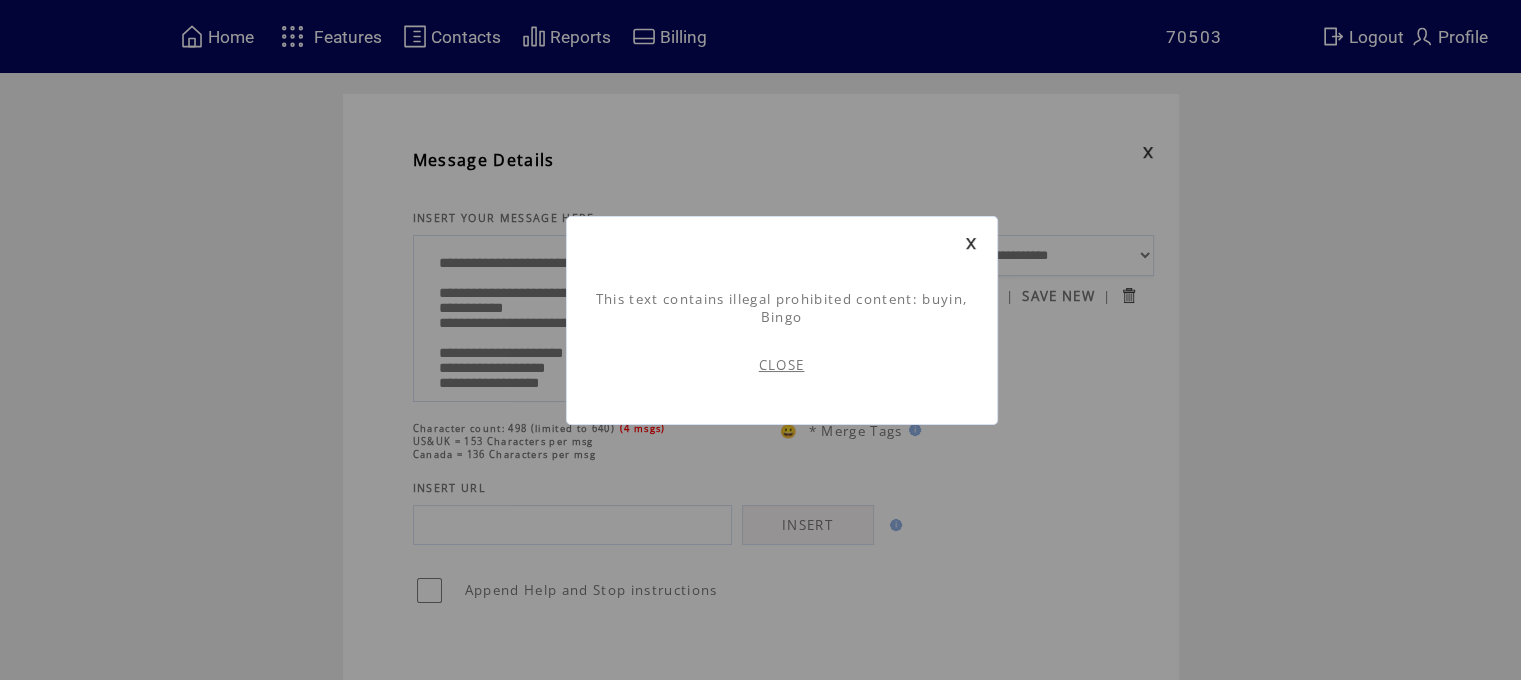 click at bounding box center [971, 243] 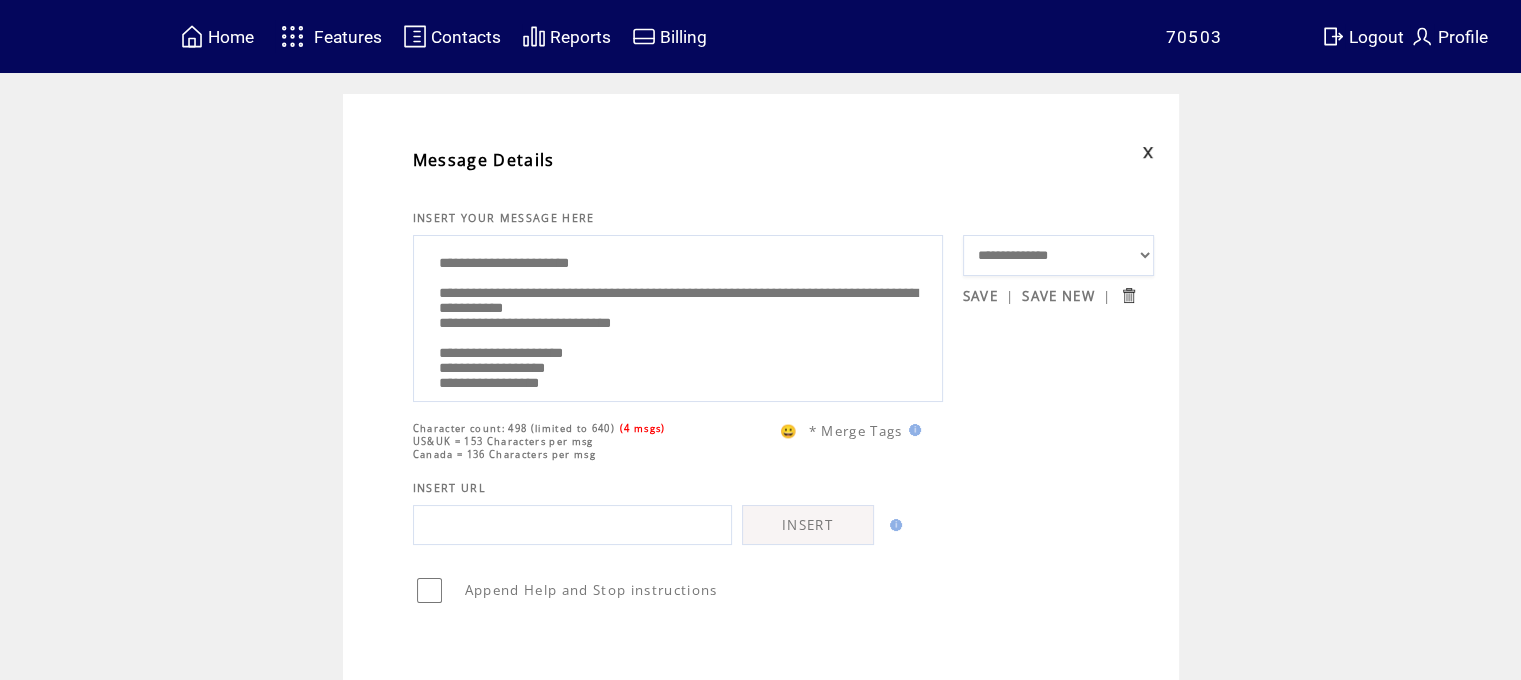 click on "**********" at bounding box center [678, 316] 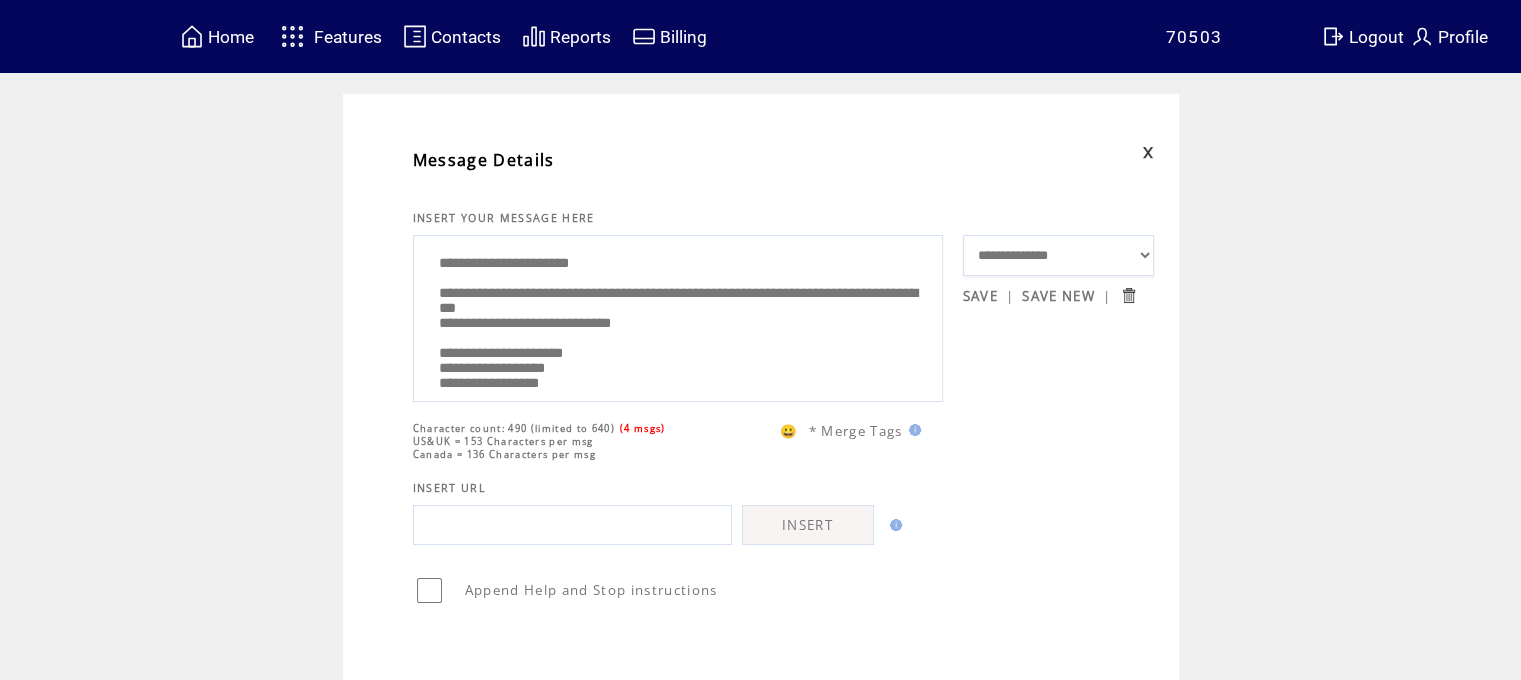 click on "**********" at bounding box center [678, 316] 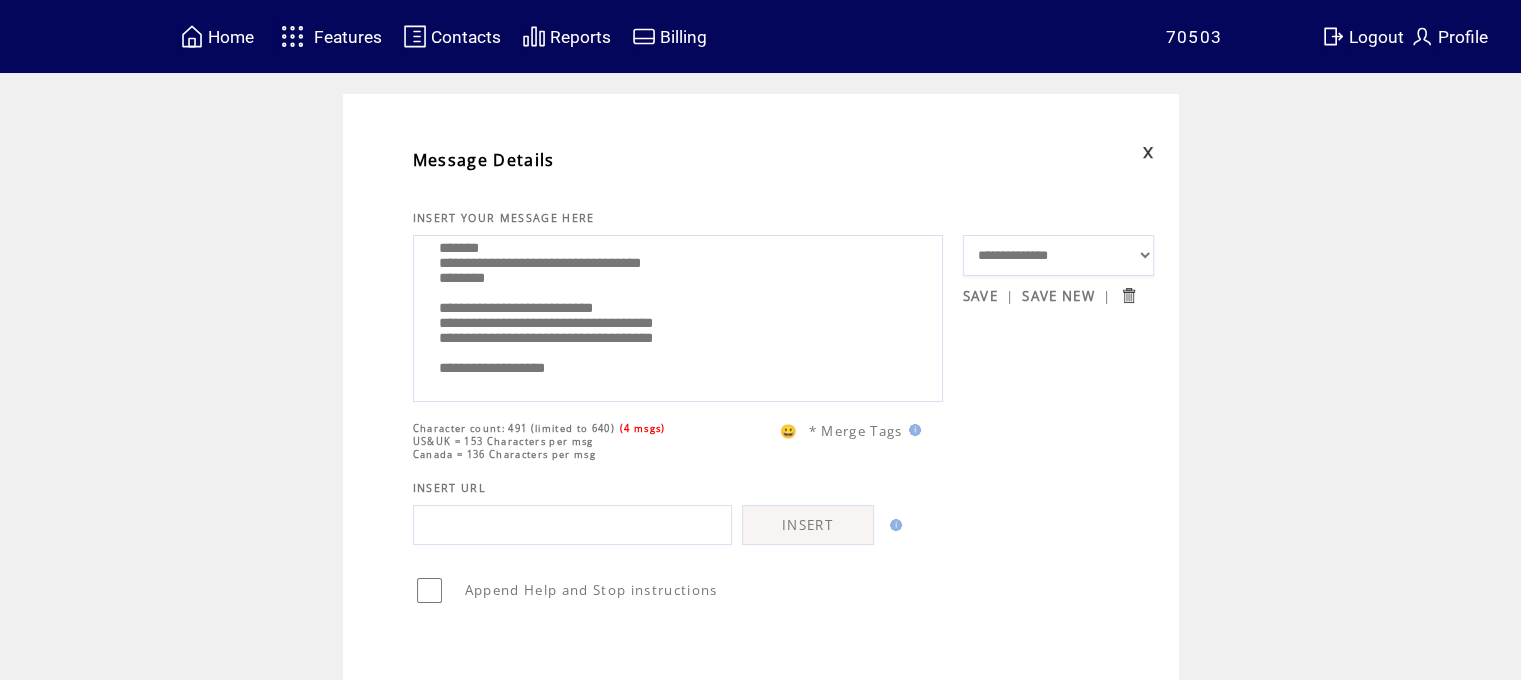 scroll, scrollTop: 380, scrollLeft: 0, axis: vertical 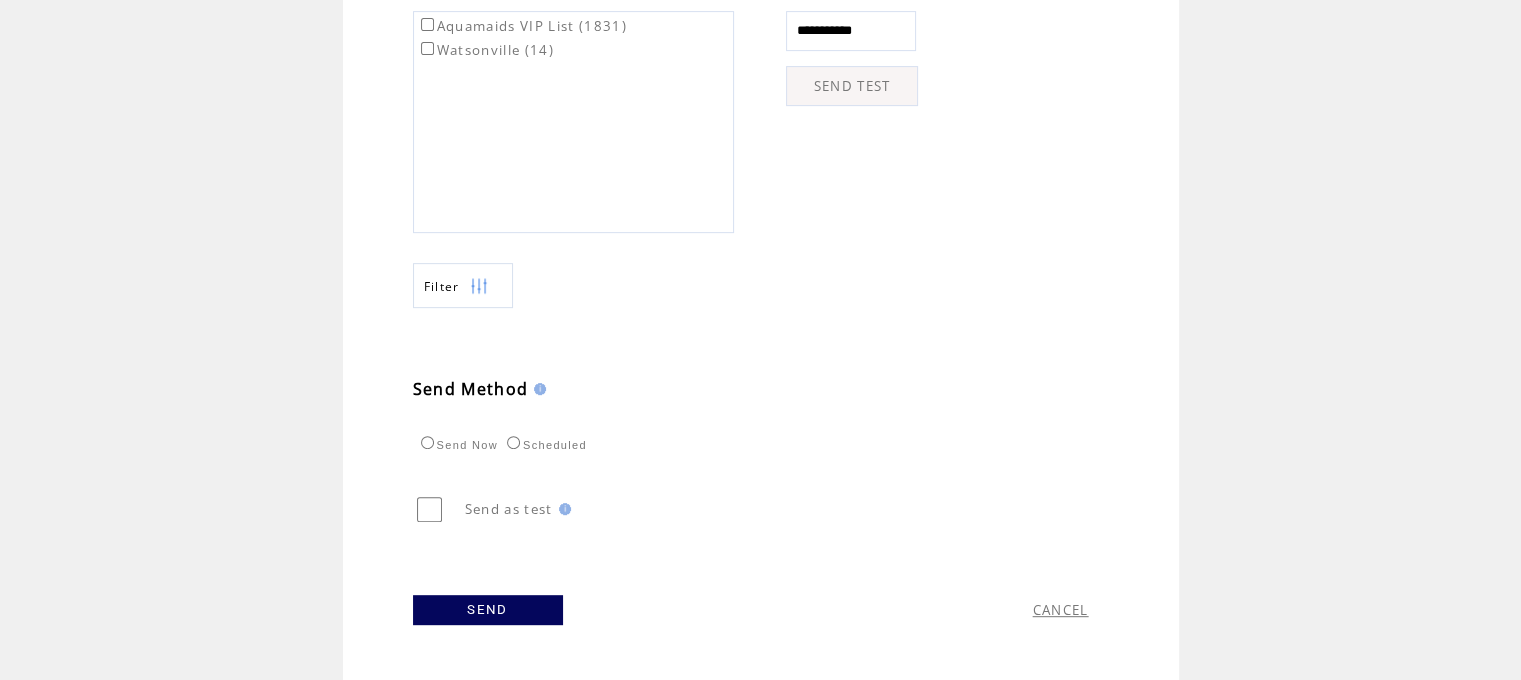 click on "SEND" at bounding box center (488, 610) 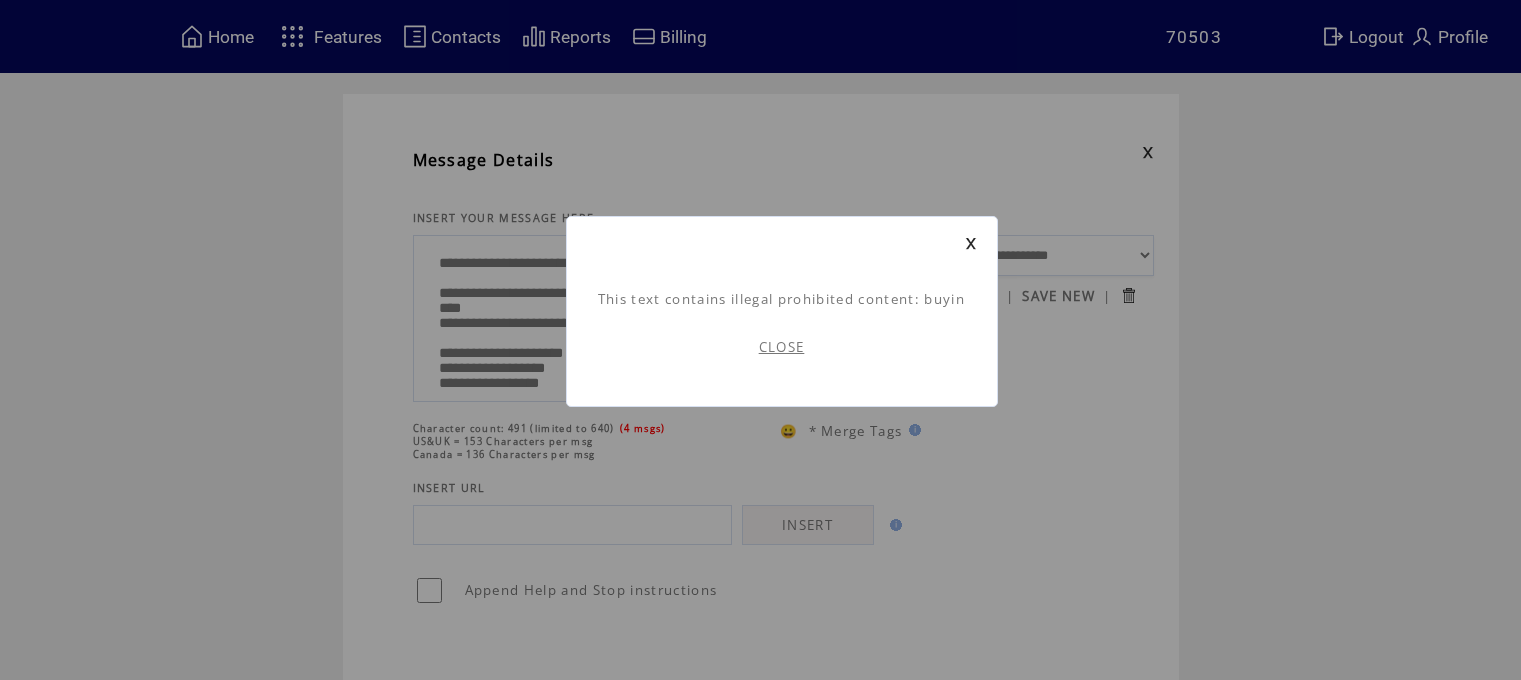 scroll, scrollTop: 0, scrollLeft: 0, axis: both 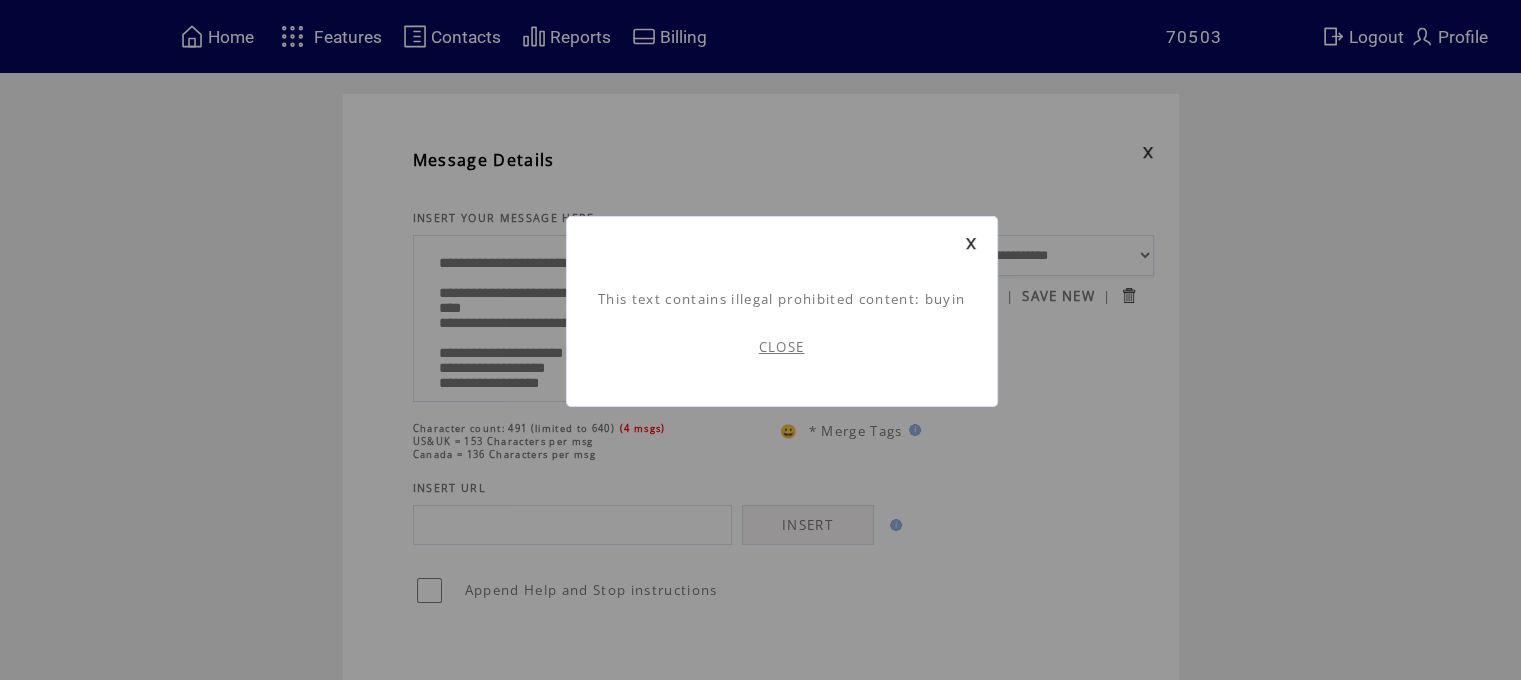 click on "CLOSE" at bounding box center [782, 347] 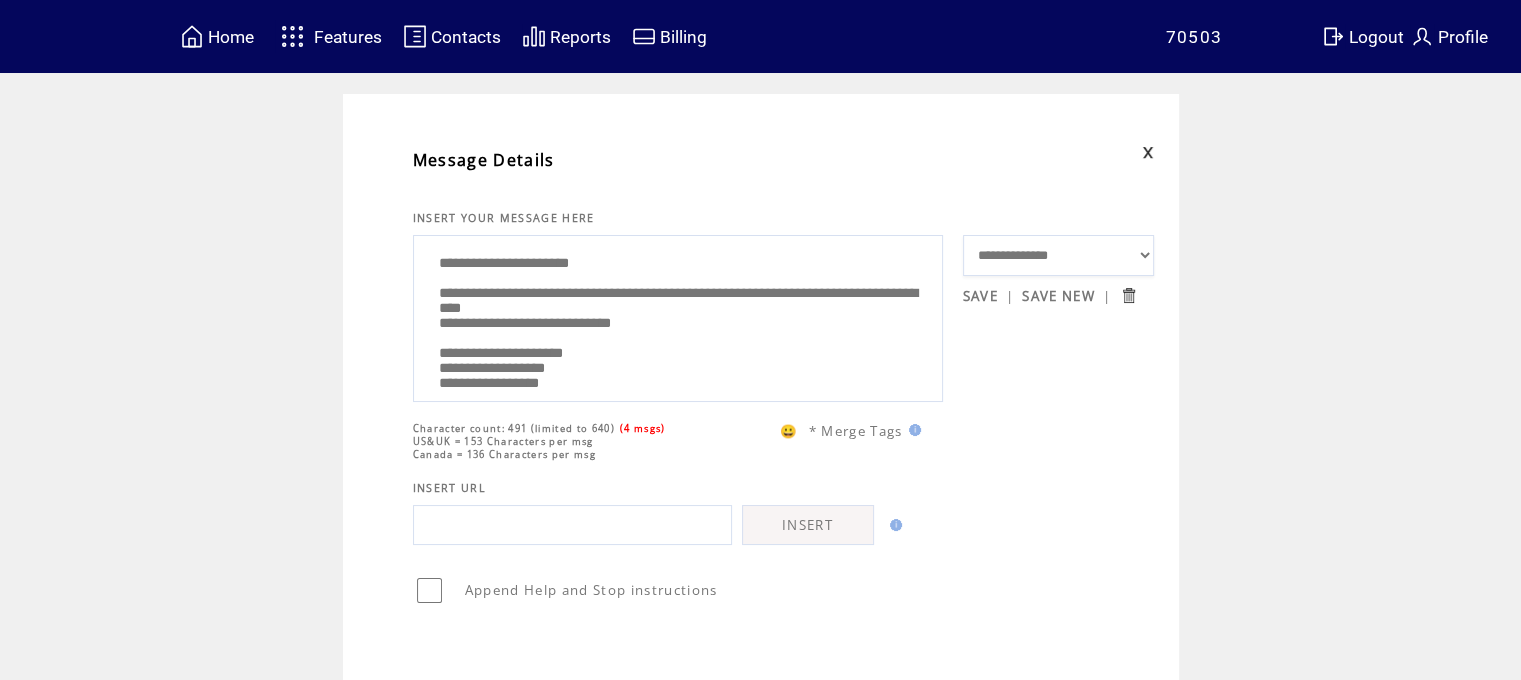 click on "**********" at bounding box center [678, 316] 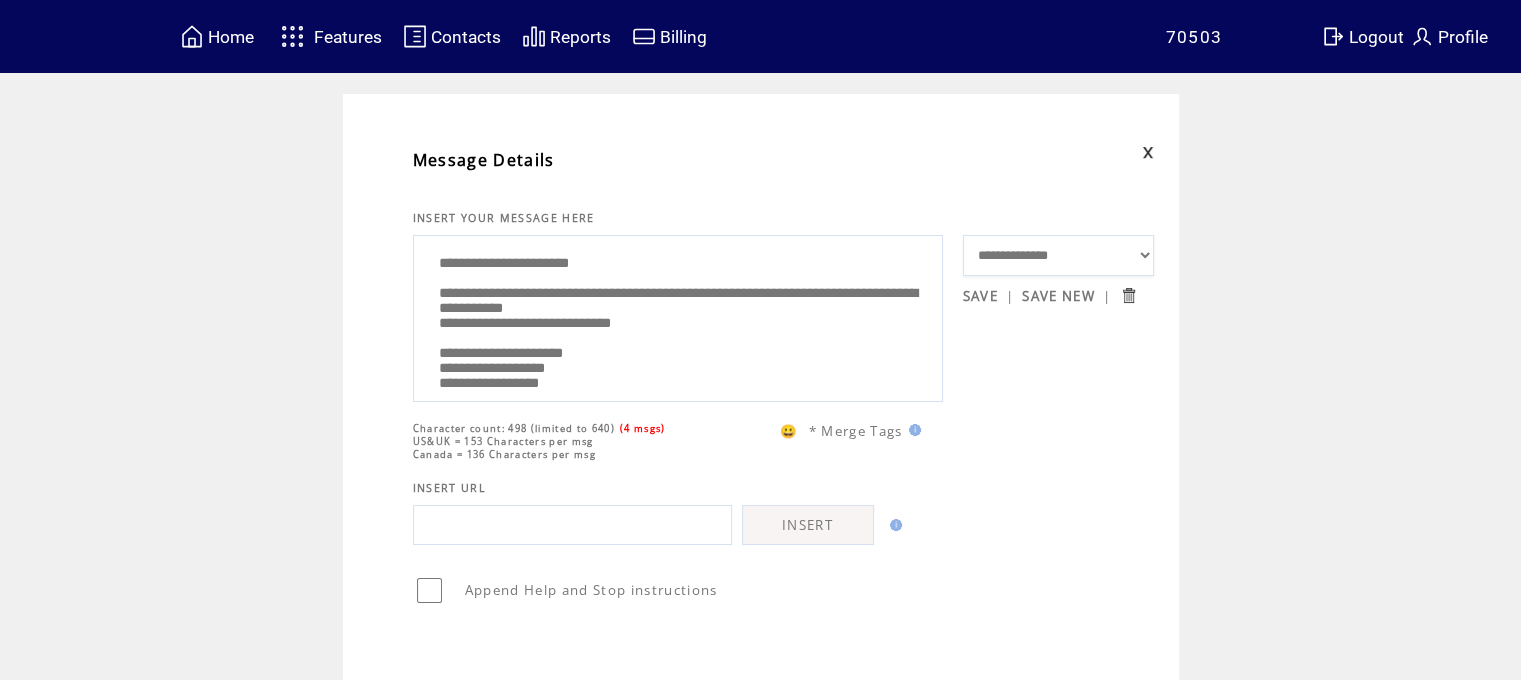 type on "**********" 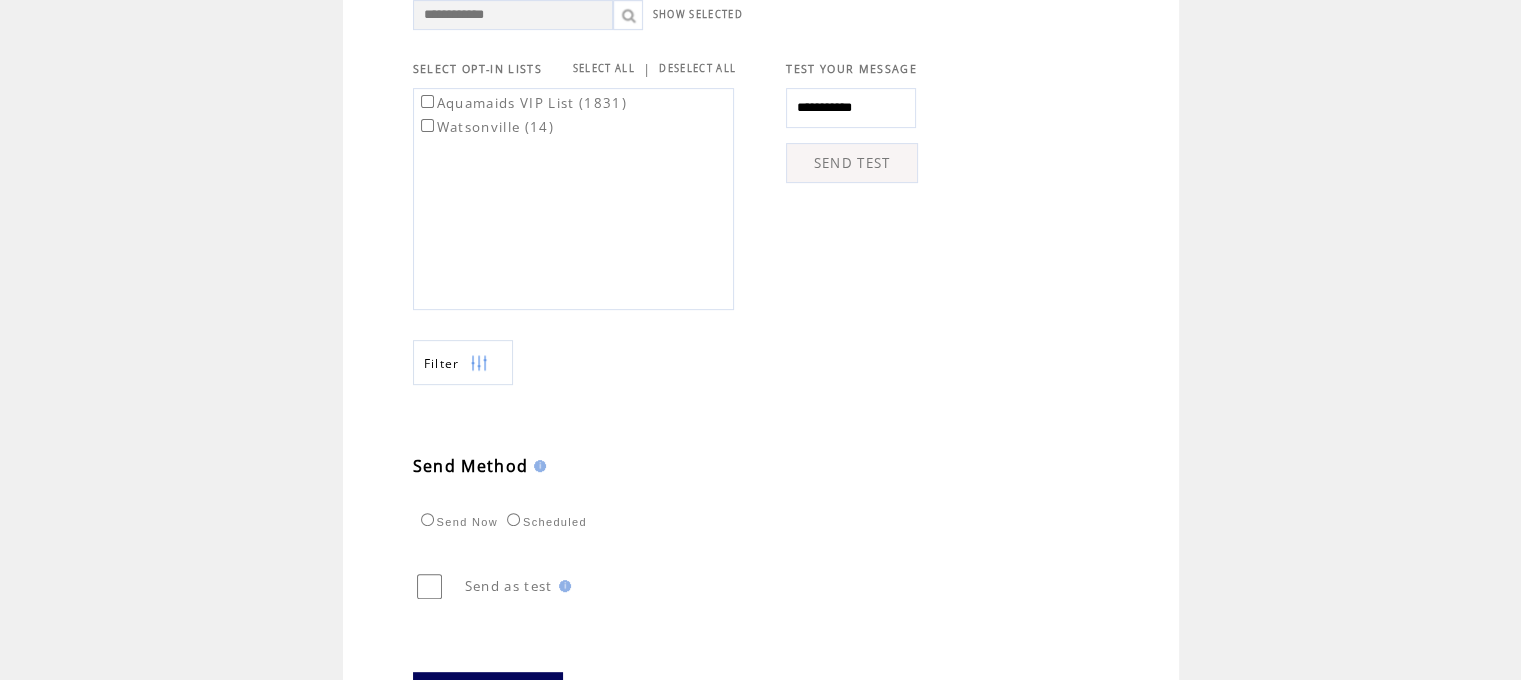 scroll, scrollTop: 805, scrollLeft: 0, axis: vertical 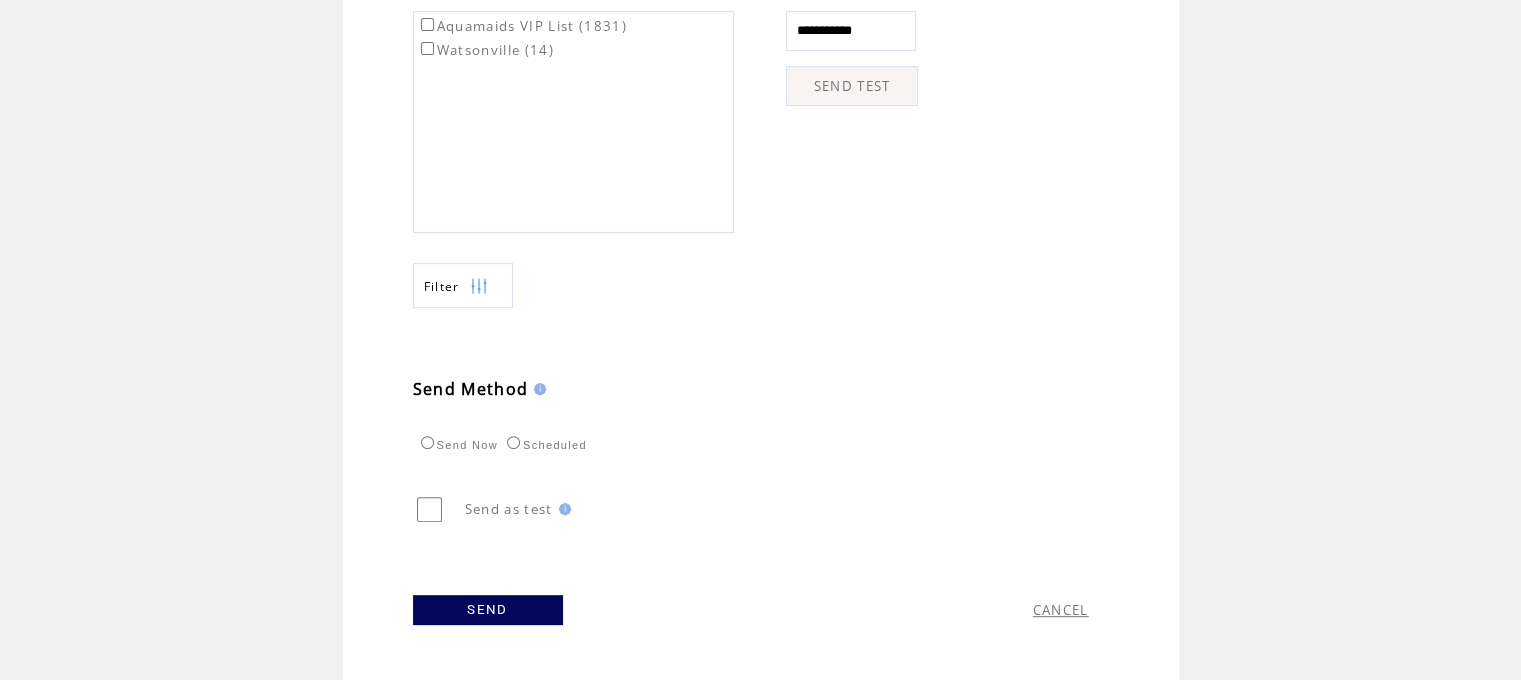 click on "SEND" at bounding box center [488, 610] 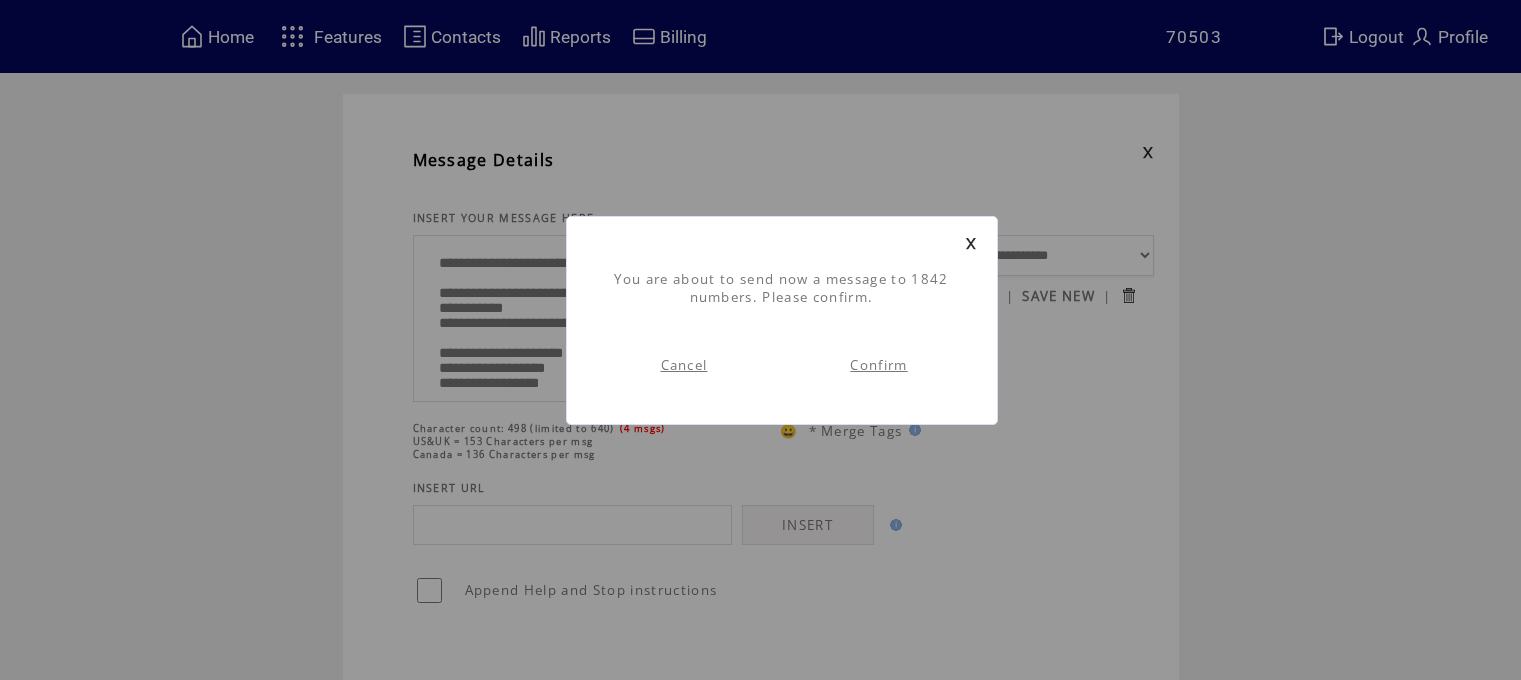 scroll, scrollTop: 0, scrollLeft: 0, axis: both 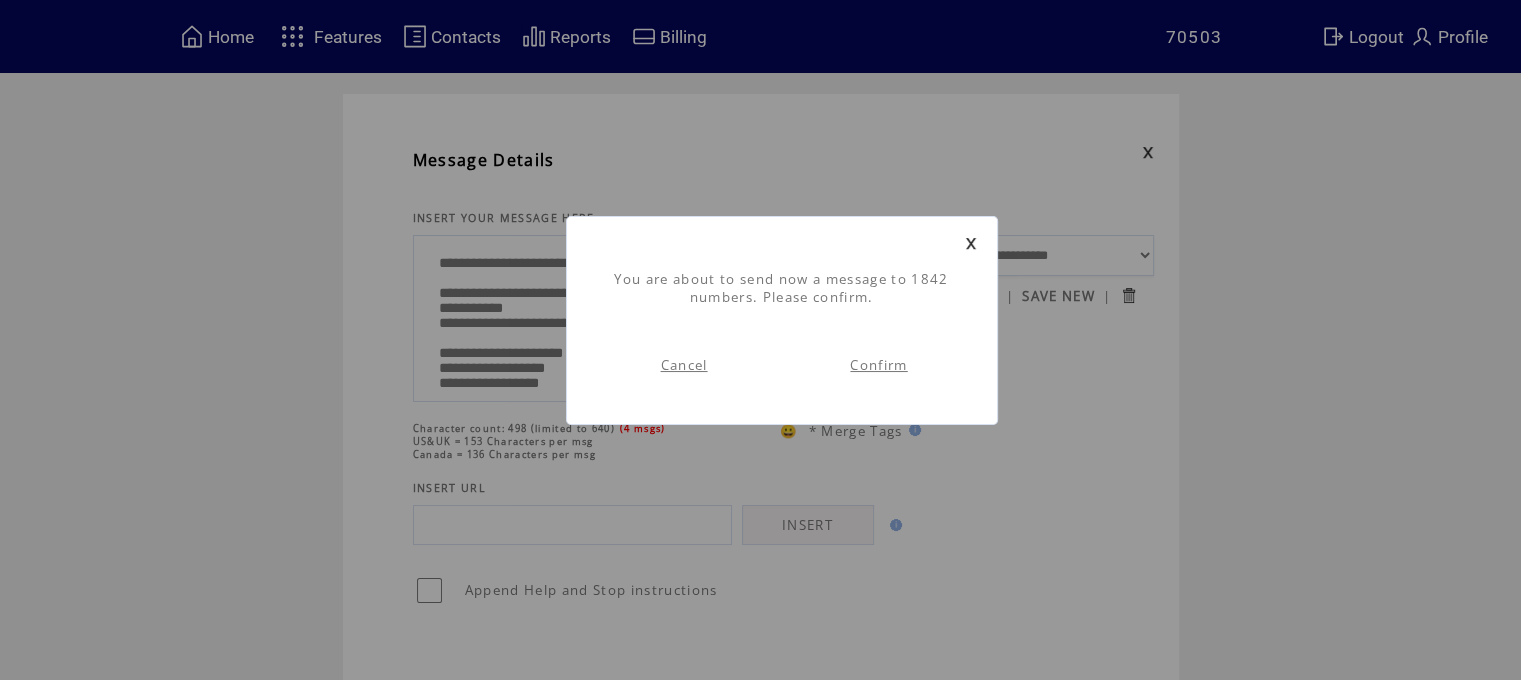 click on "Confirm" at bounding box center (878, 365) 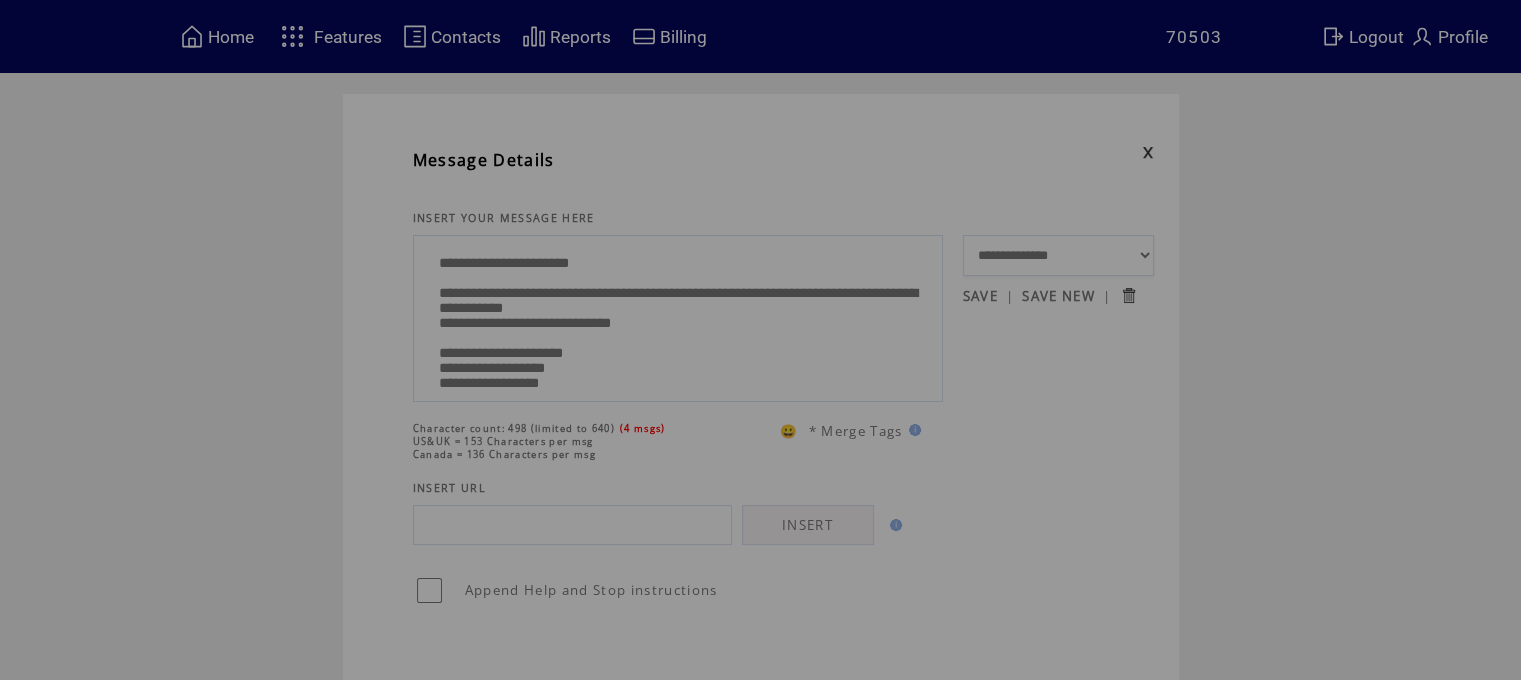 scroll, scrollTop: 0, scrollLeft: 0, axis: both 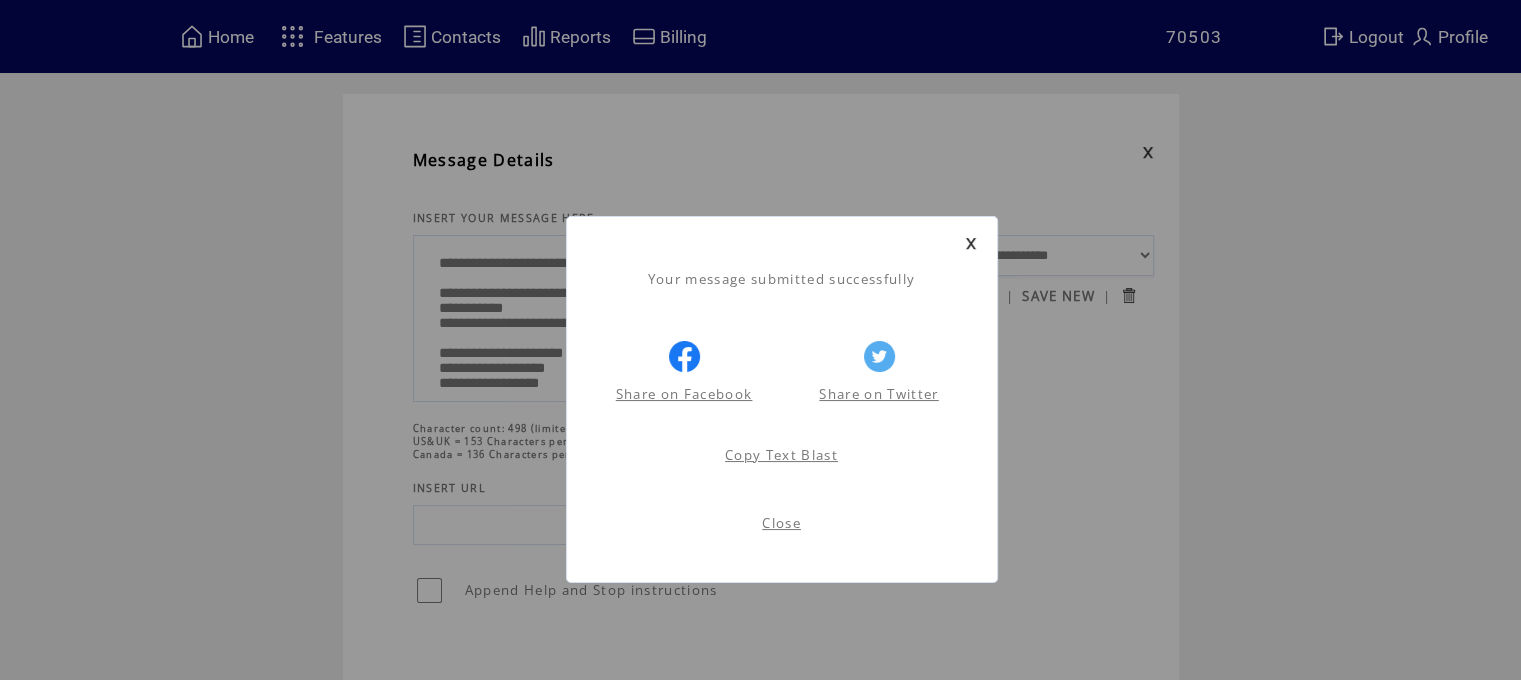 click on "Close" at bounding box center [781, 523] 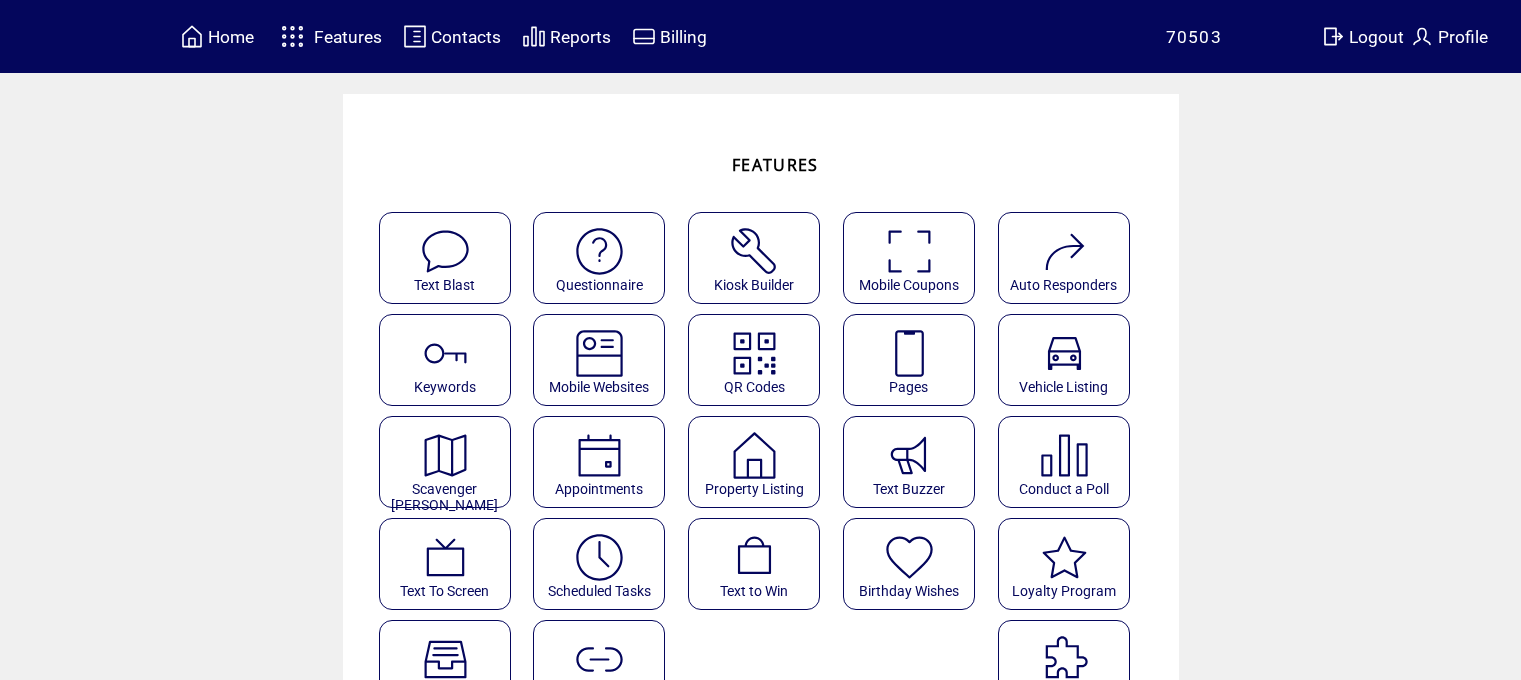 scroll, scrollTop: 0, scrollLeft: 0, axis: both 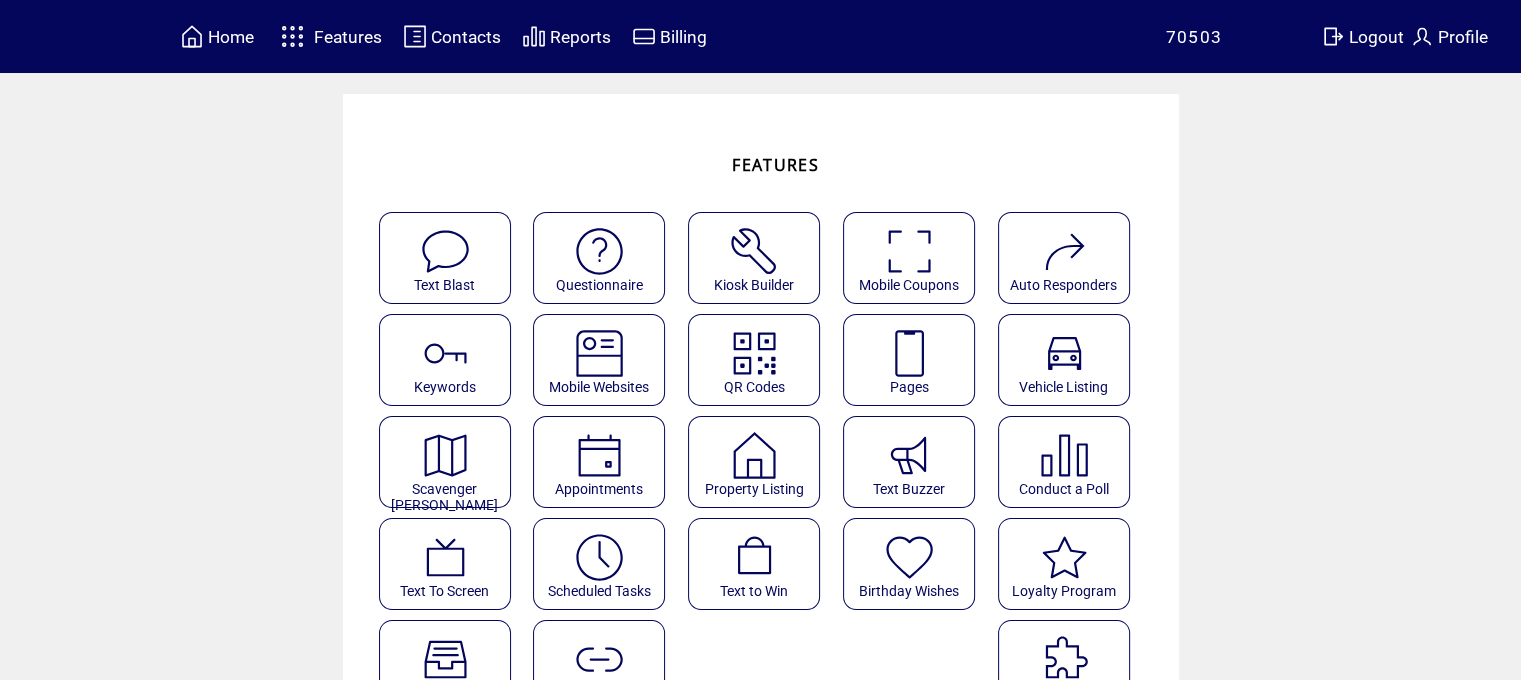 click at bounding box center [599, 557] 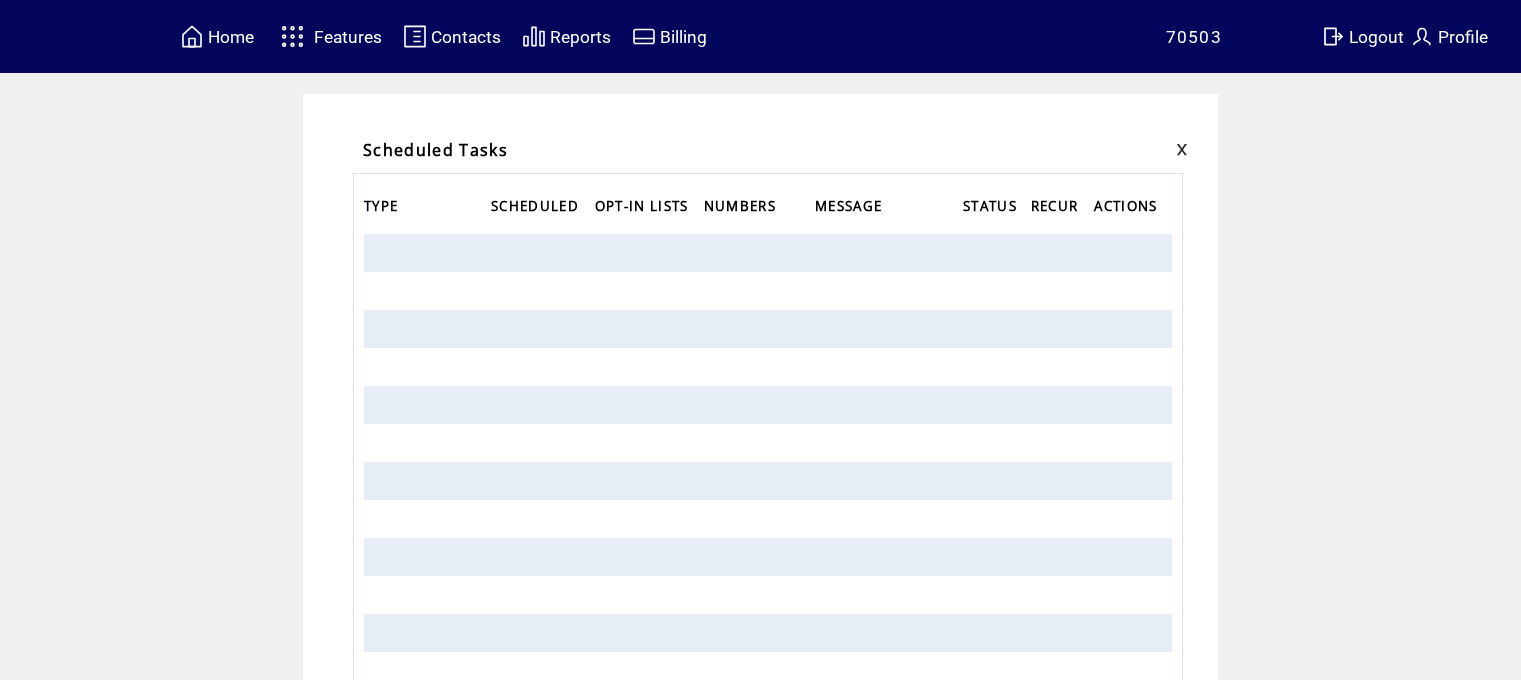 scroll, scrollTop: 0, scrollLeft: 0, axis: both 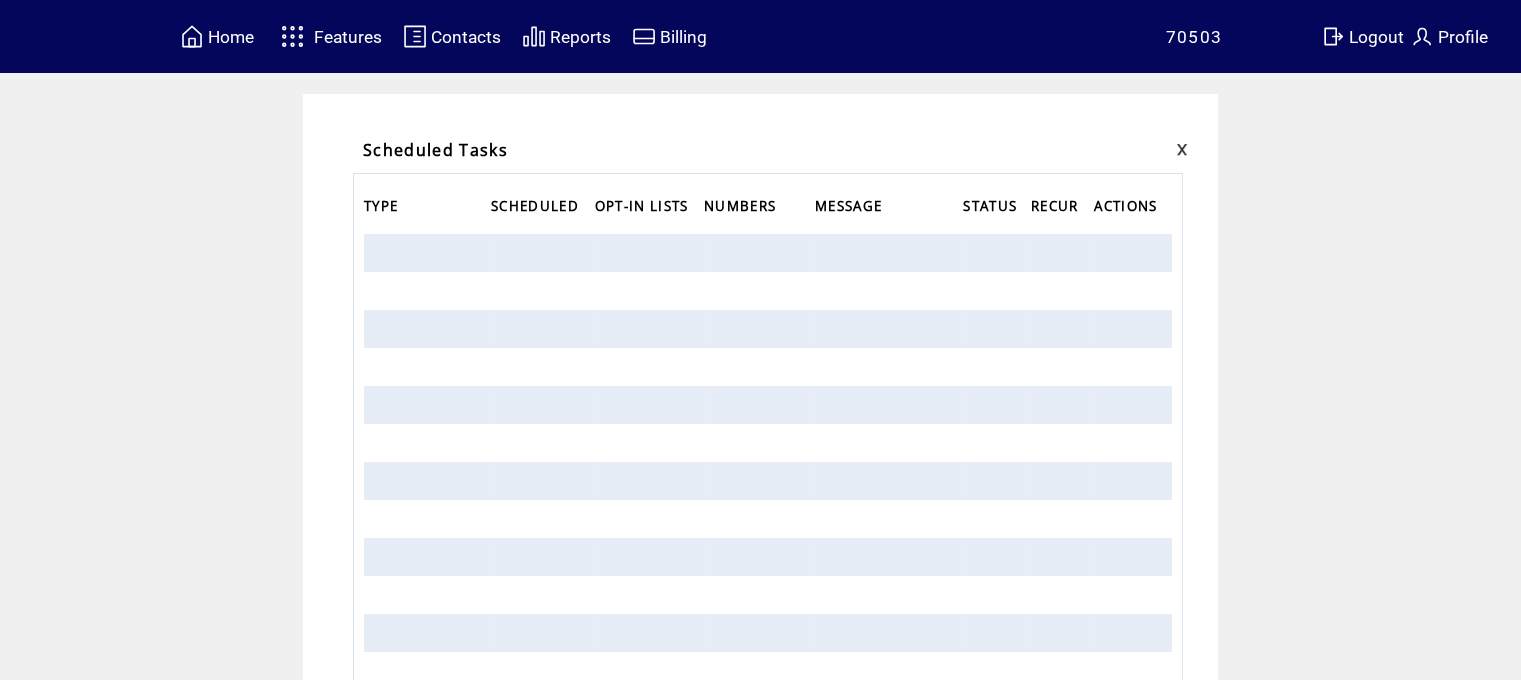 click at bounding box center [292, 36] 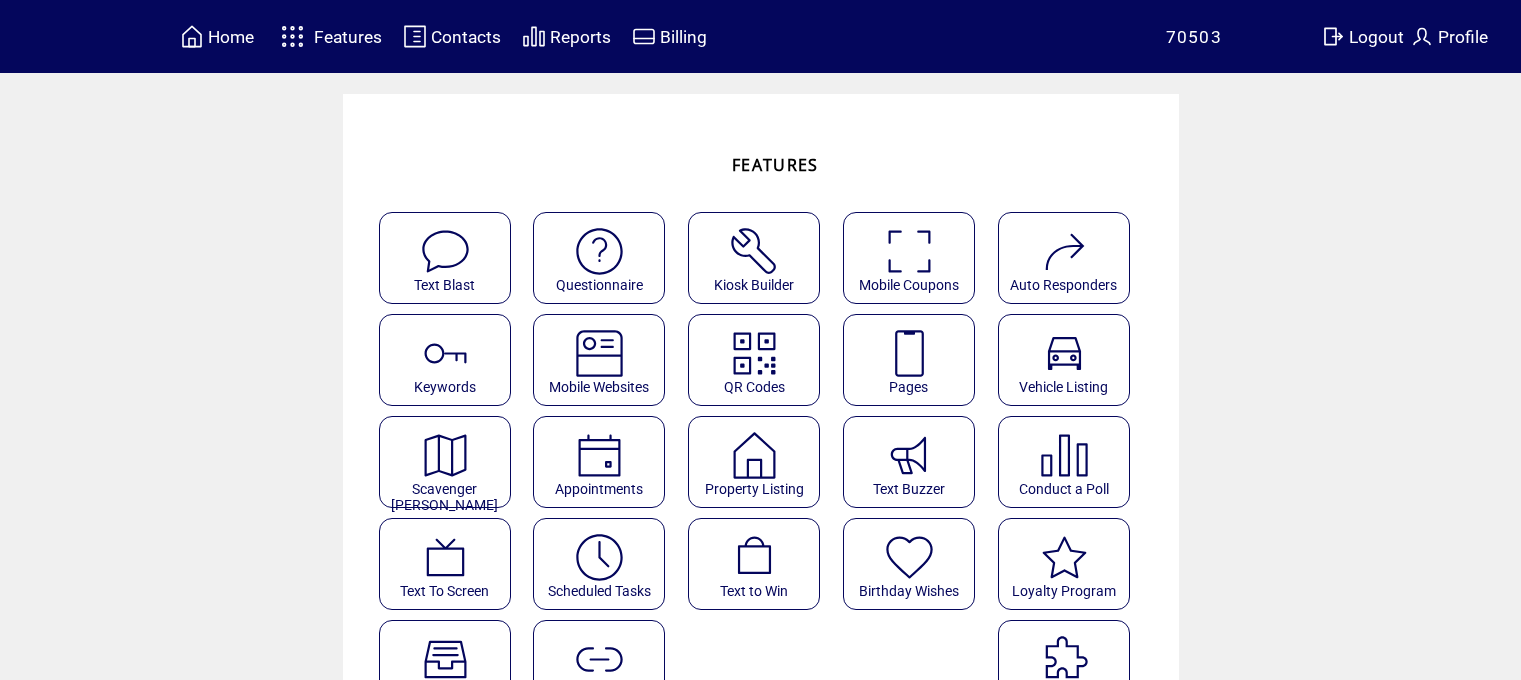 scroll, scrollTop: 0, scrollLeft: 0, axis: both 